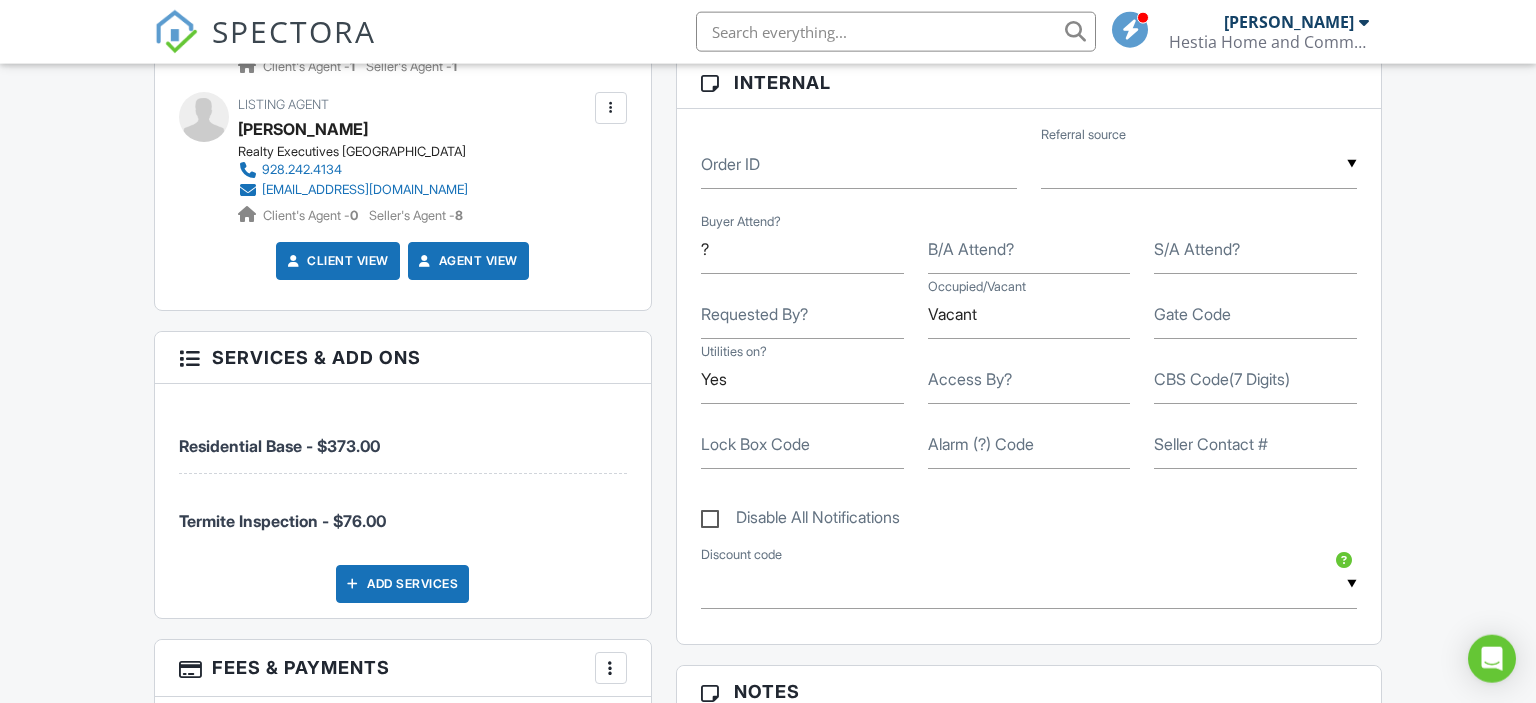 scroll, scrollTop: 950, scrollLeft: 0, axis: vertical 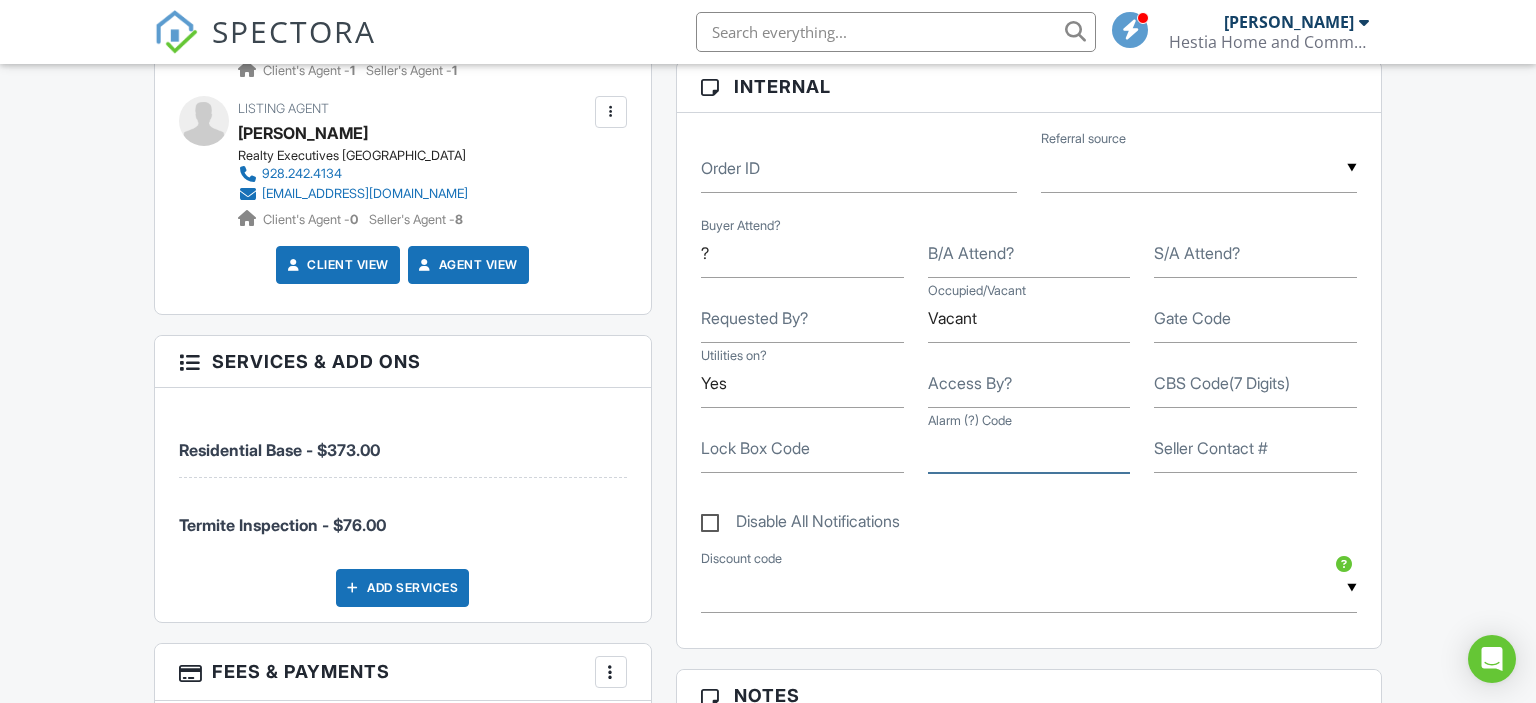 click on "Alarm (?) Code" at bounding box center (1029, 448) 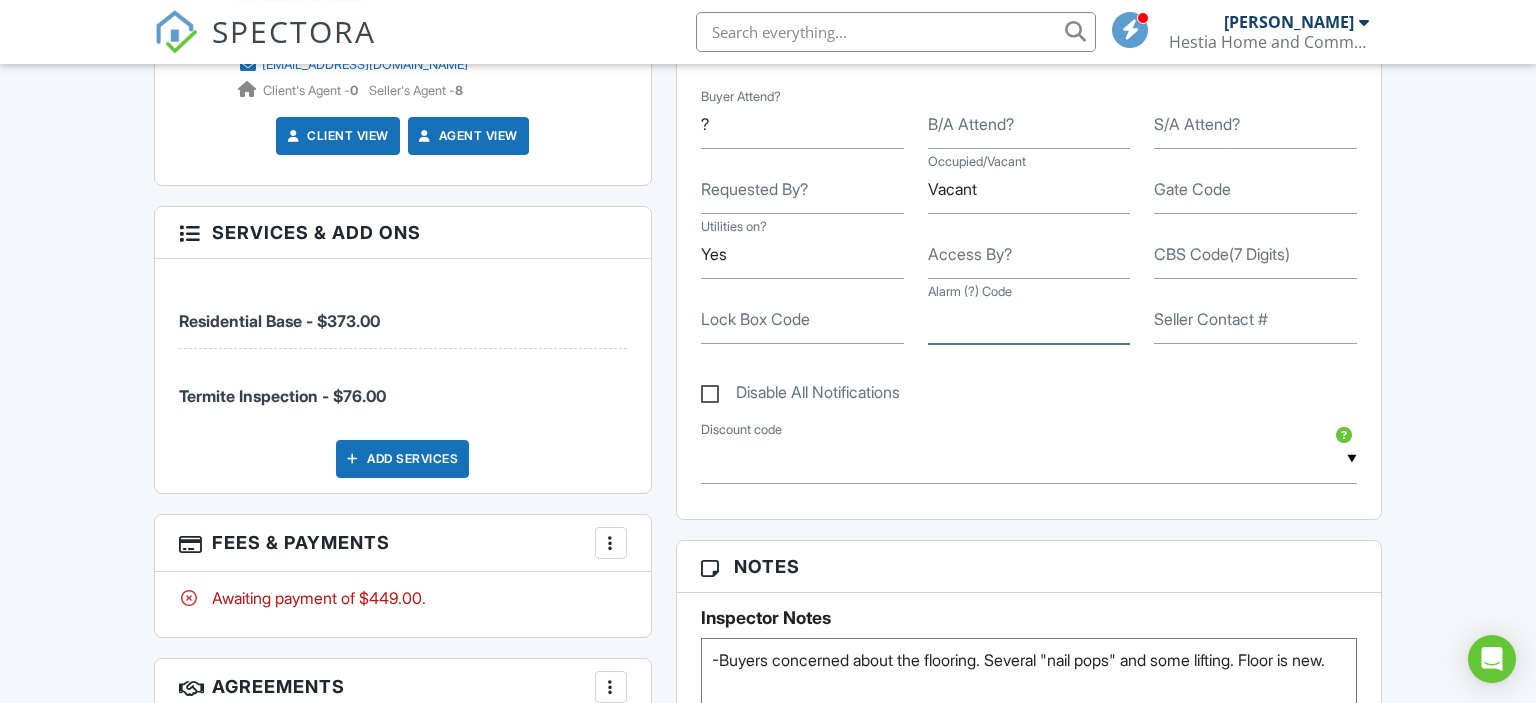 scroll, scrollTop: 1161, scrollLeft: 0, axis: vertical 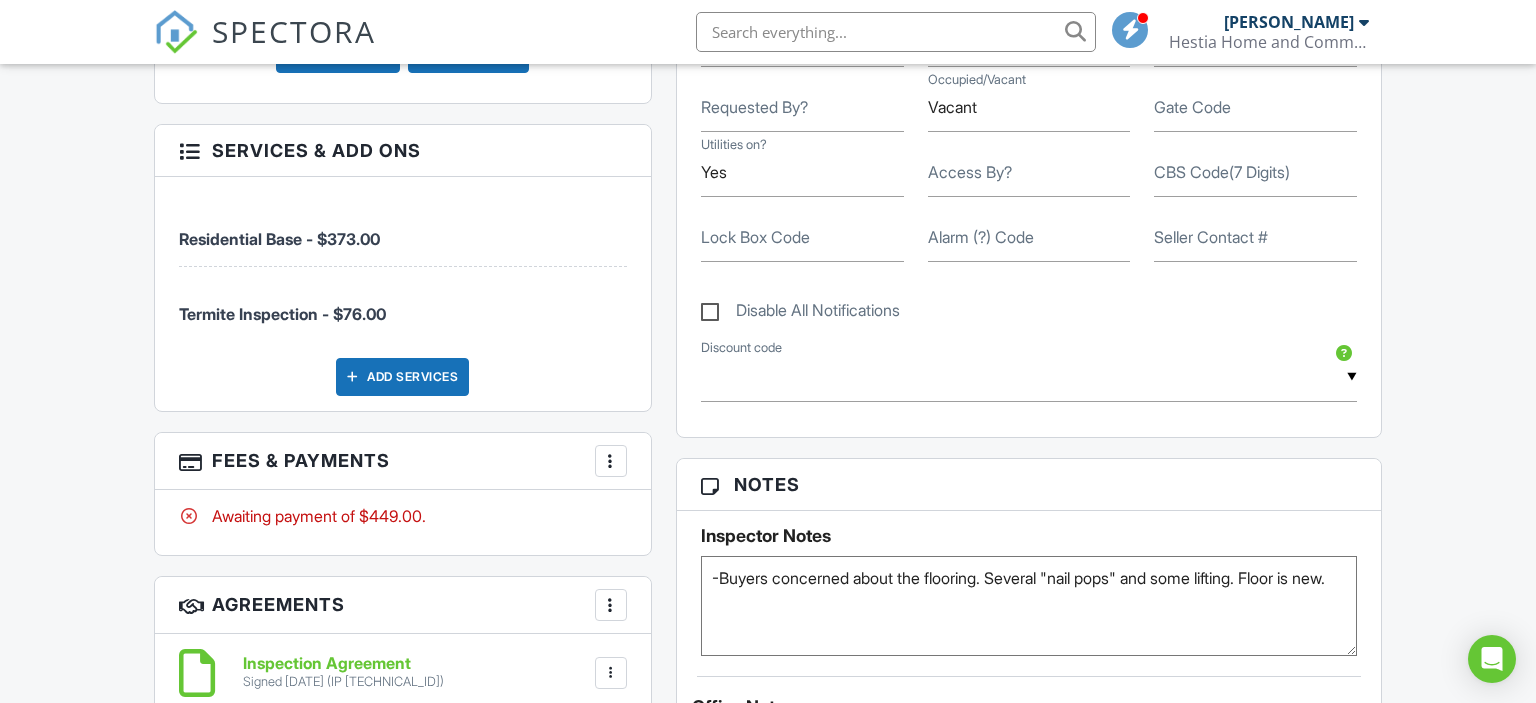 click on "-Buyers concerned about the flooring. Several "nail pops" and some lifting. Floor is new." at bounding box center (1029, 606) 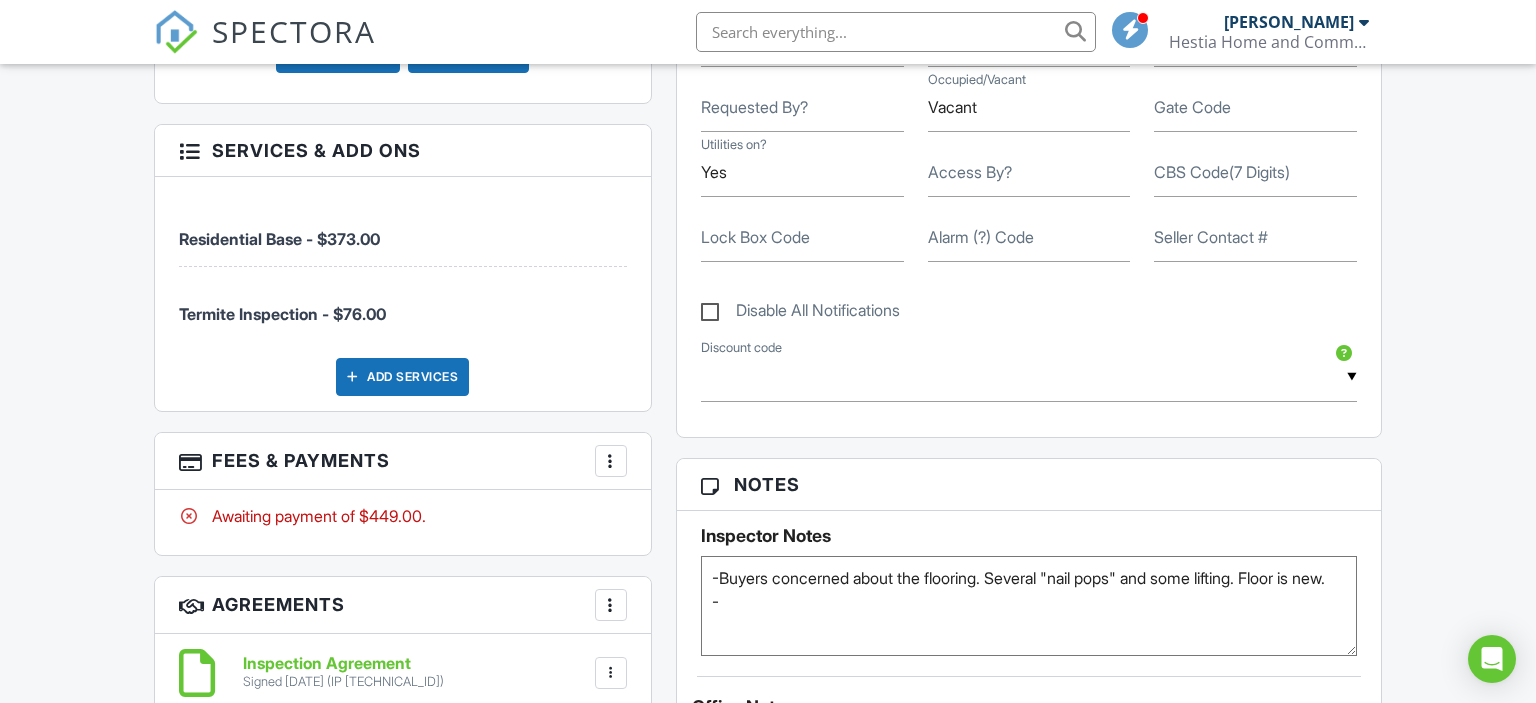 paste on "the appliances. Have never been used. They are brand new" 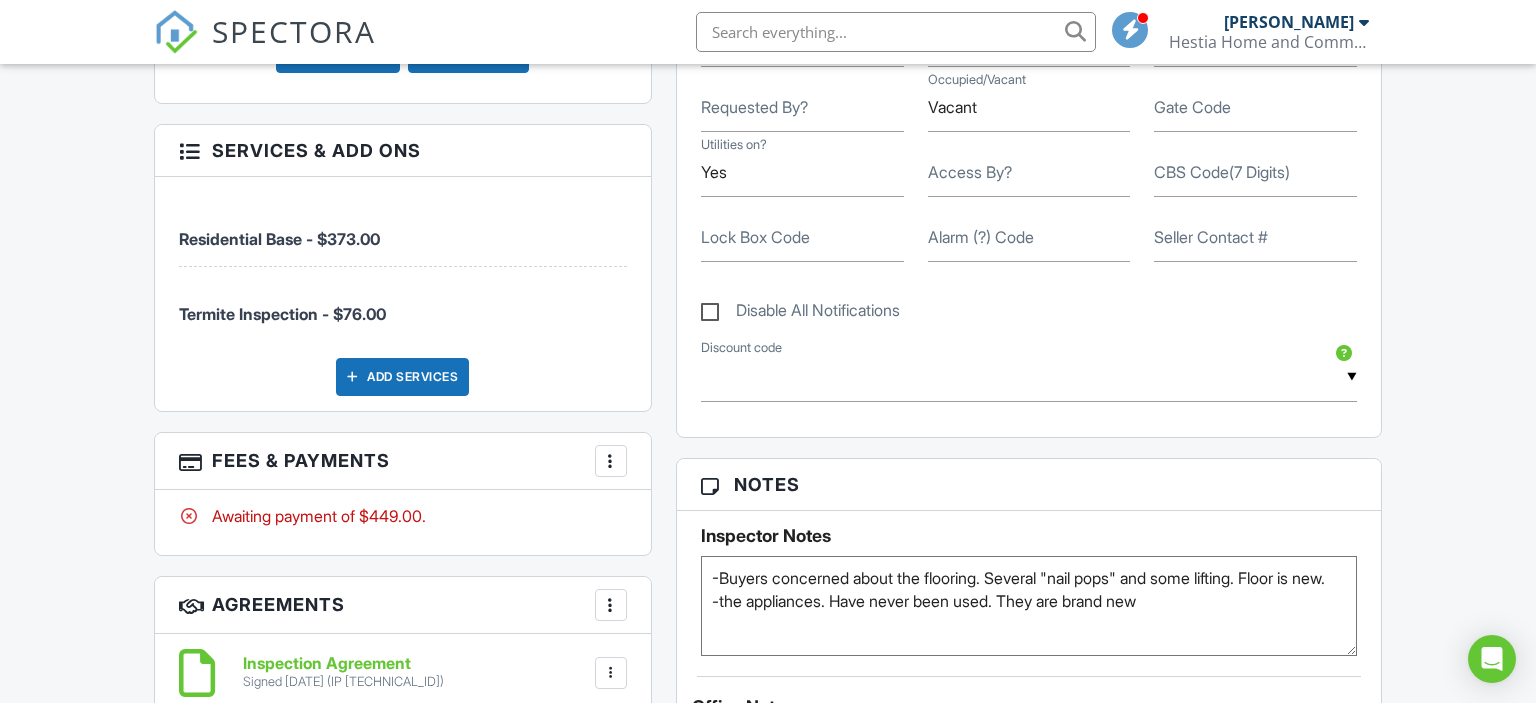 click on "-Buyers concerned about the flooring. Several "nail pops" and some lifting. Floor is new.
-the appliances. Have never been used. They are brand new" at bounding box center [1029, 606] 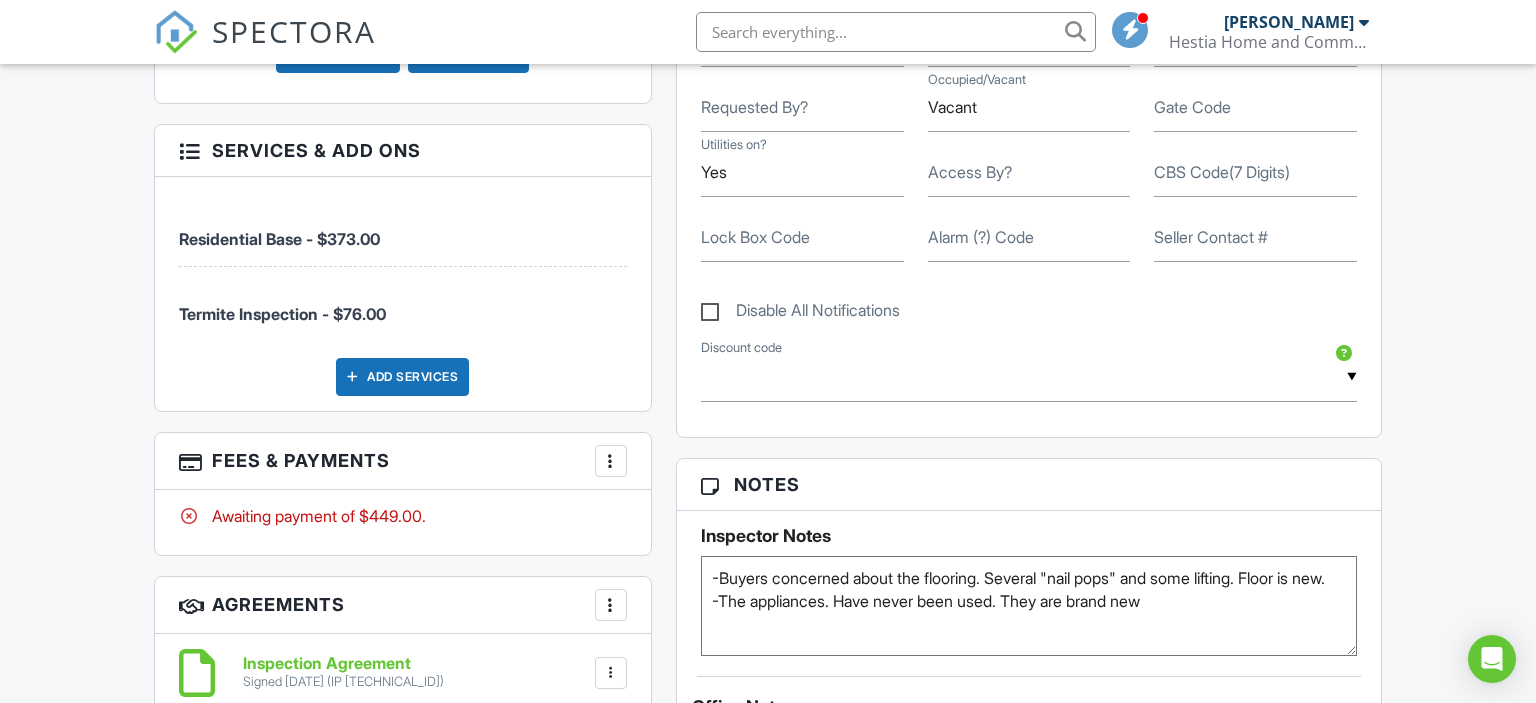 click on "-Buyers concerned about the flooring. Several "nail pops" and some lifting. Floor is new.
-The appliances. Have never been used. They are brand new" at bounding box center [1029, 606] 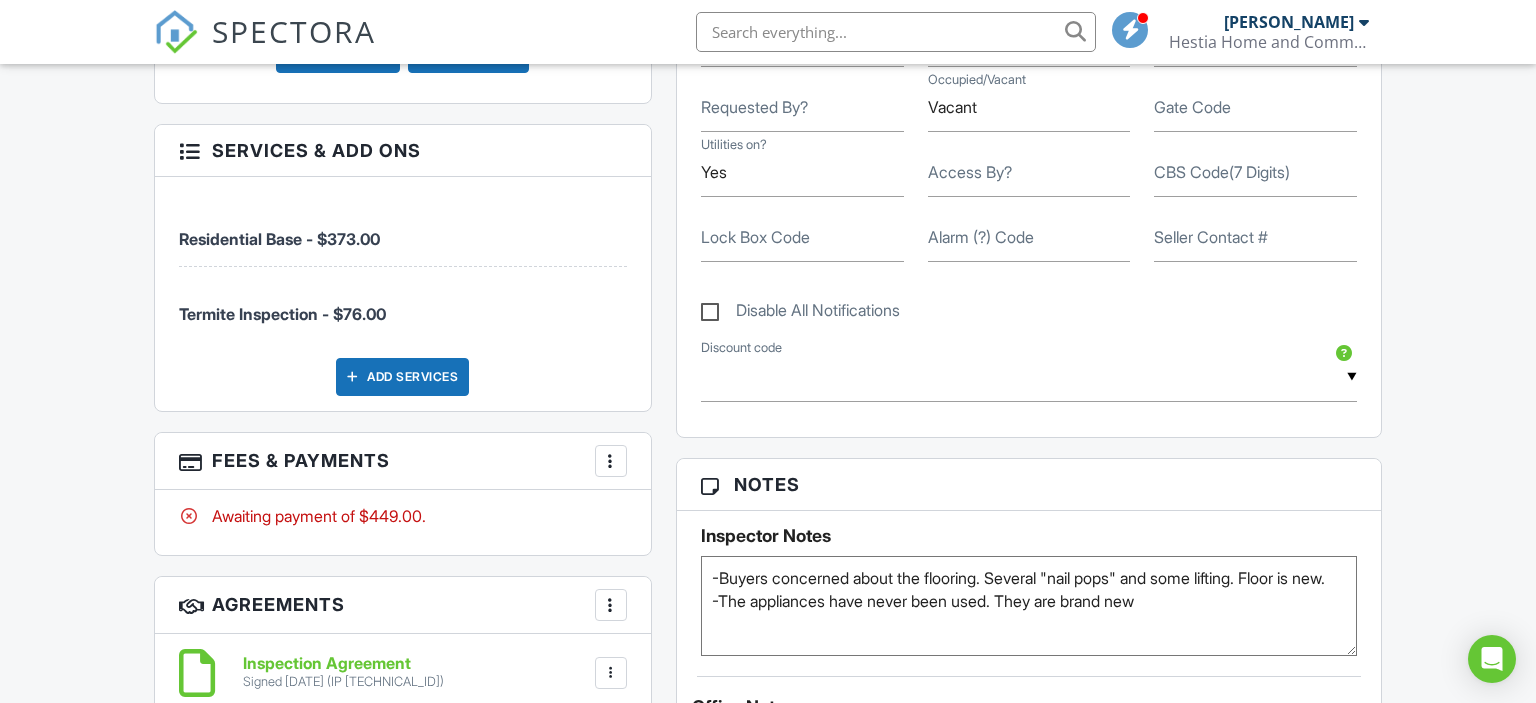 click on "-Buyers concerned about the flooring. Several "nail pops" and some lifting. Floor is new.
-The appliances have never been used. They are brand new" at bounding box center (1029, 606) 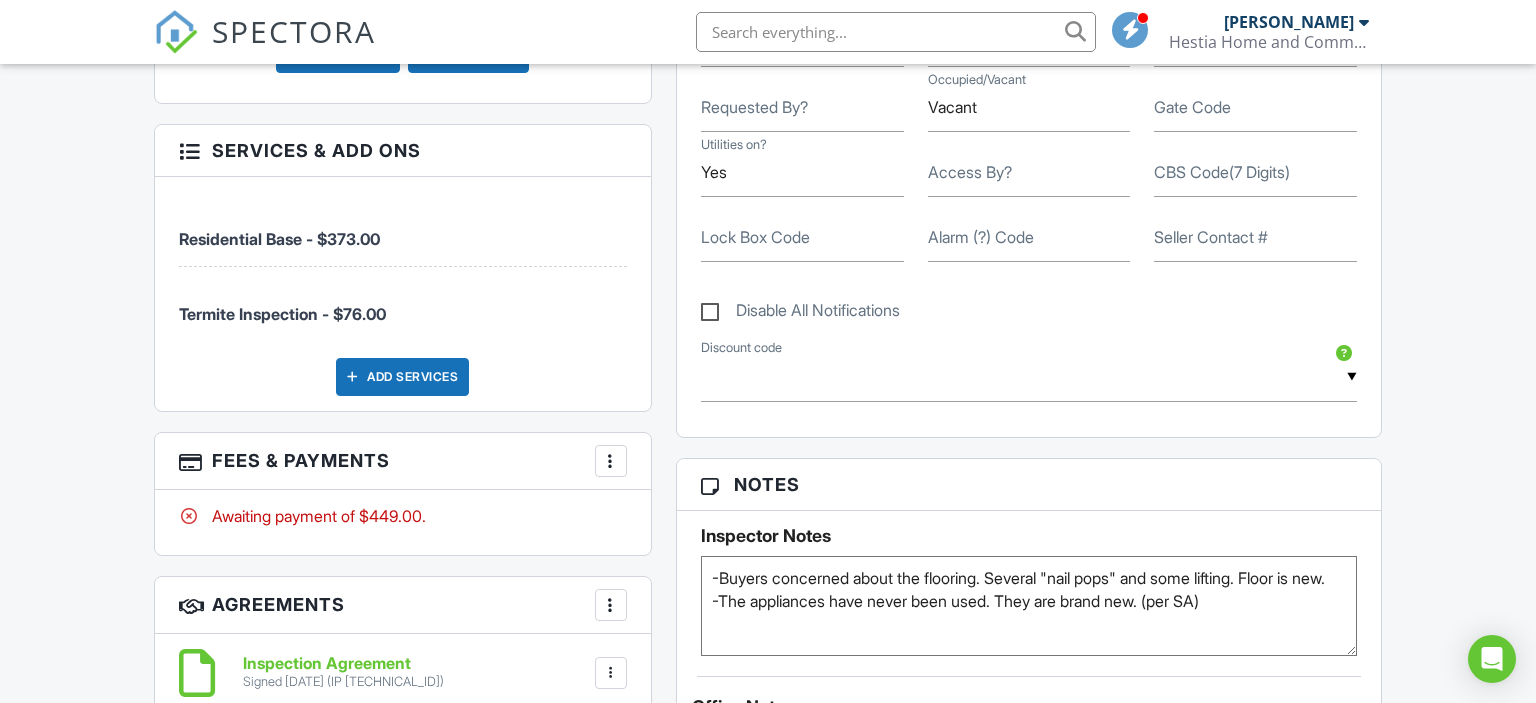 type on "-Buyers concerned about the flooring. Several "nail pops" and some lifting. Floor is new.
-The appliances have never been used. They are brand new. (per SA)" 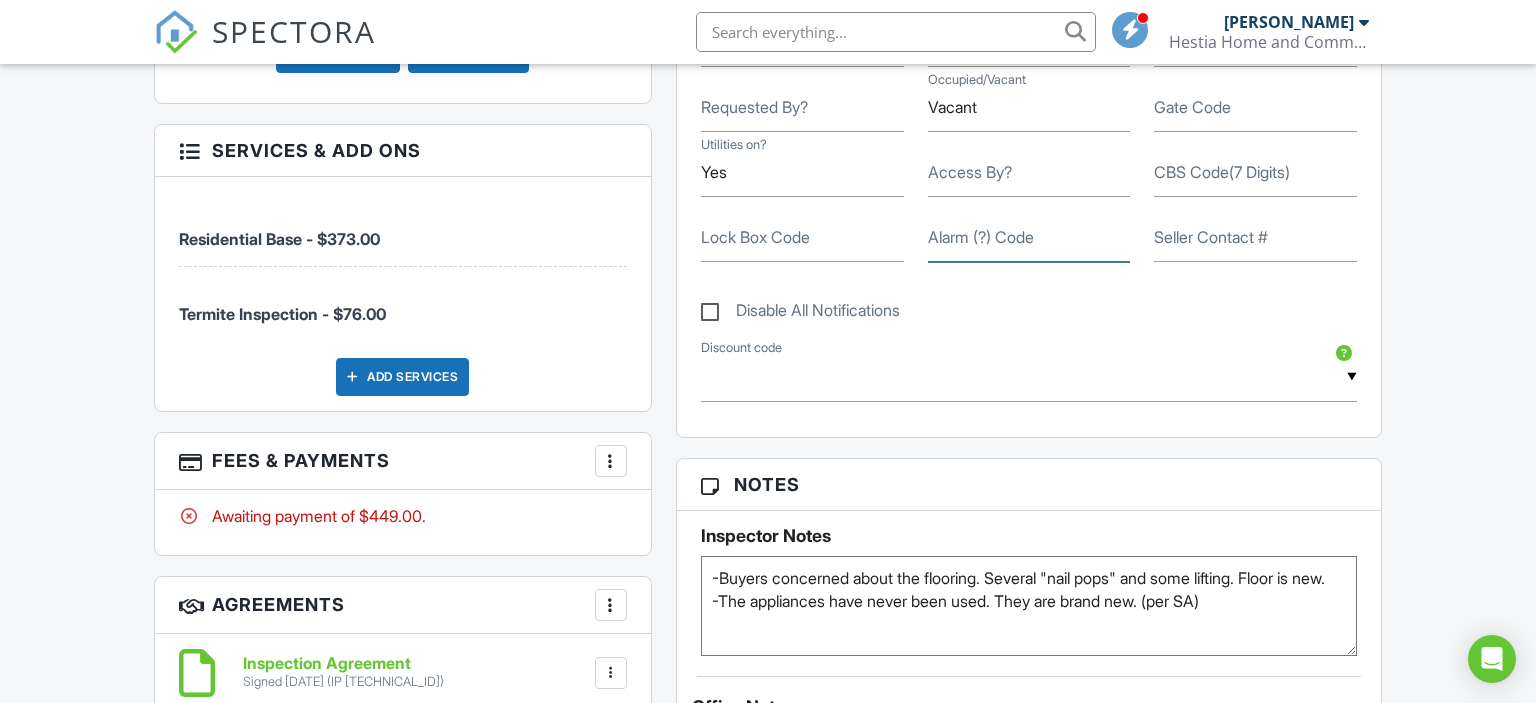 click on "Alarm (?) Code" at bounding box center (1029, 237) 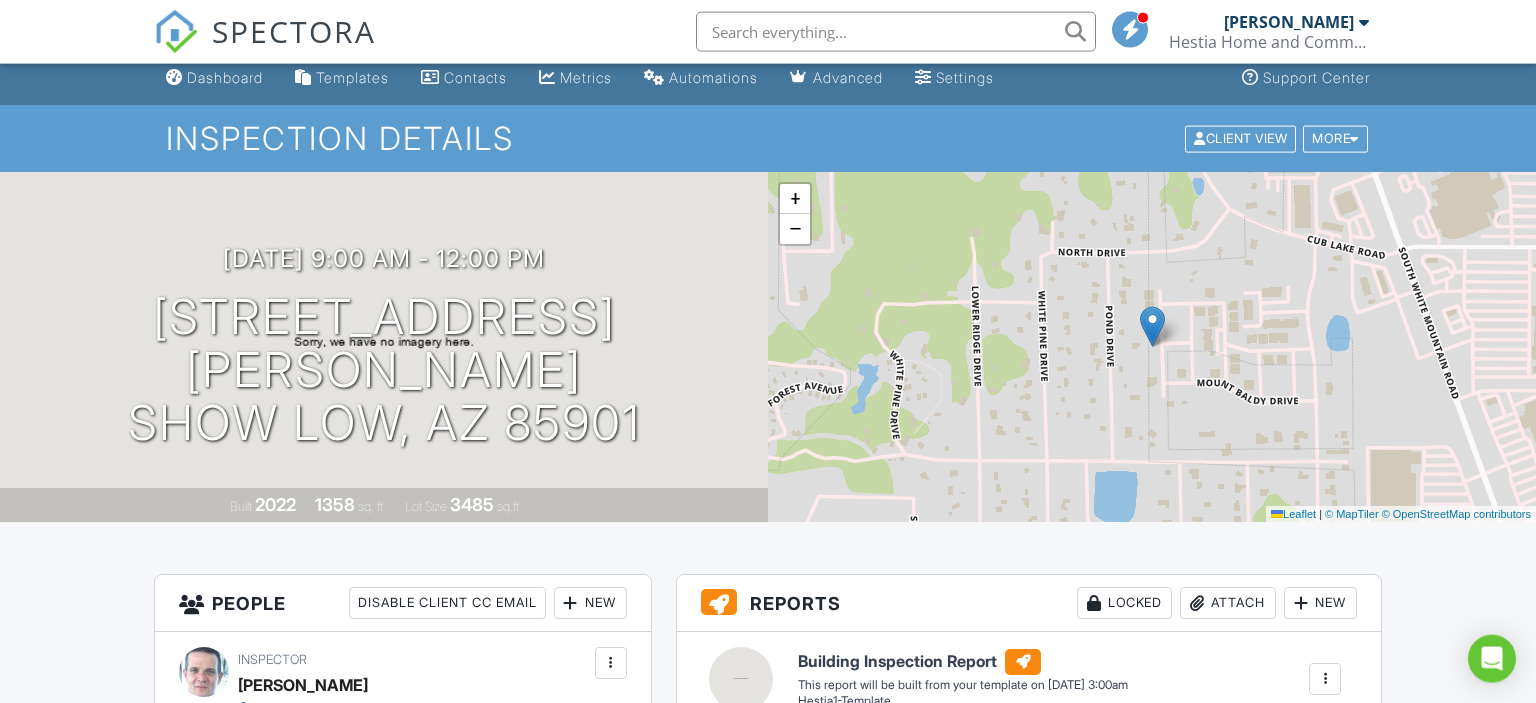 scroll, scrollTop: 0, scrollLeft: 0, axis: both 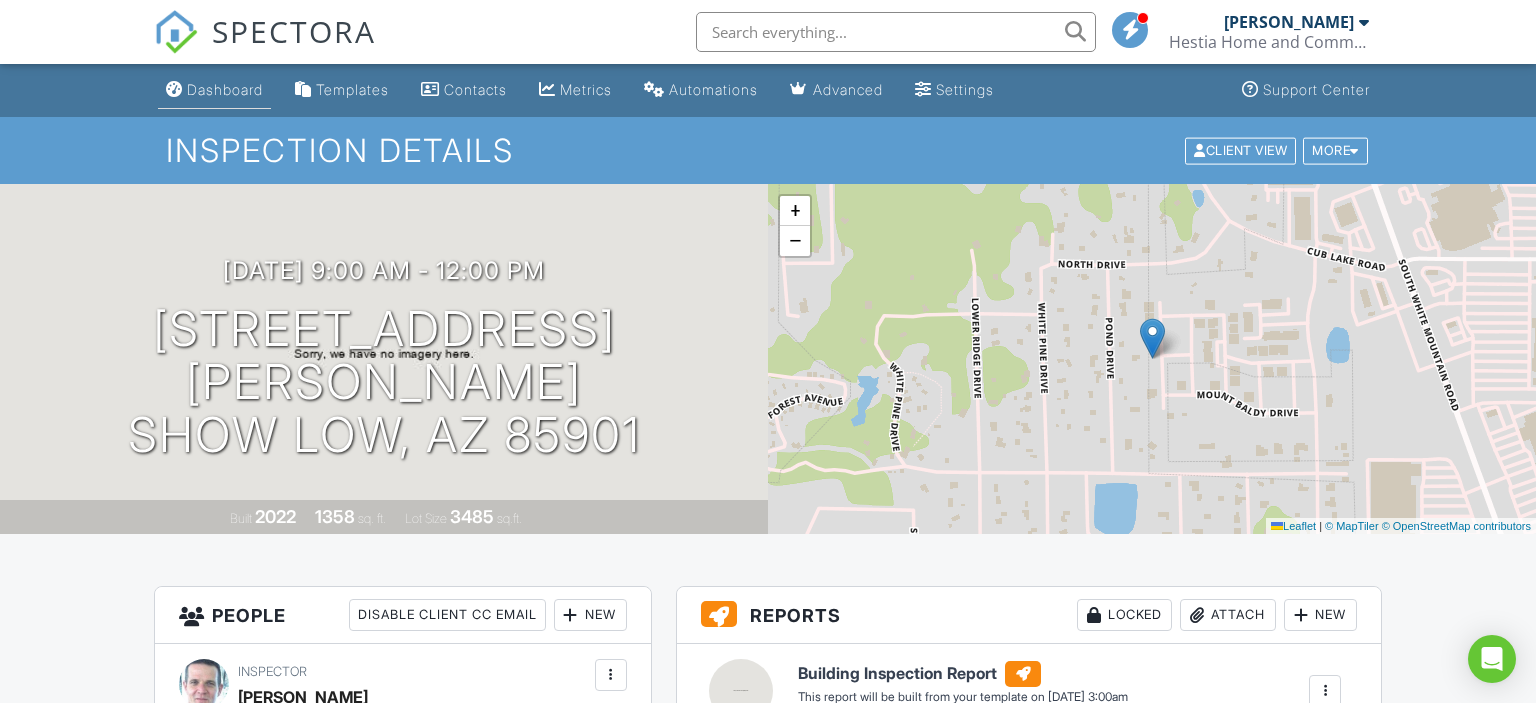 click on "Dashboard" at bounding box center [225, 89] 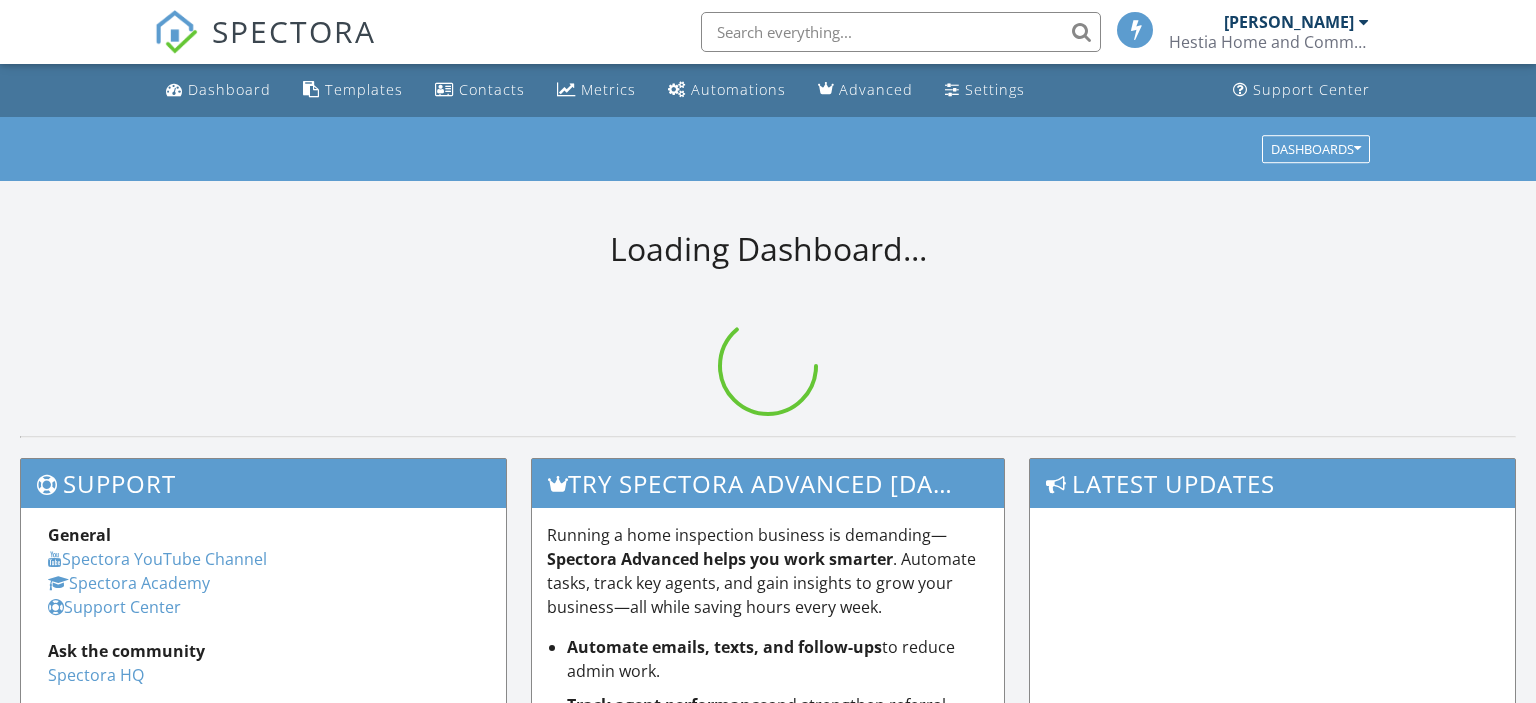 scroll, scrollTop: 0, scrollLeft: 0, axis: both 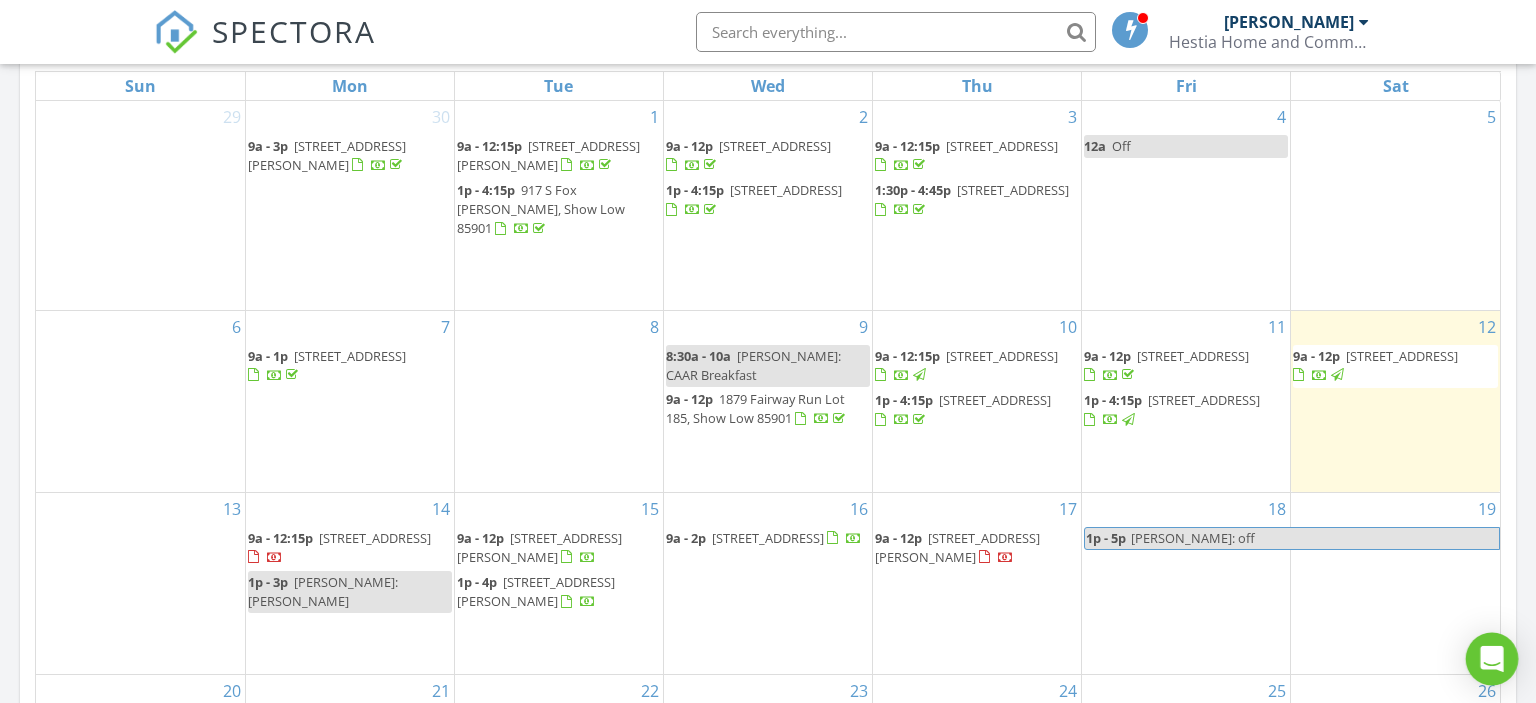 click 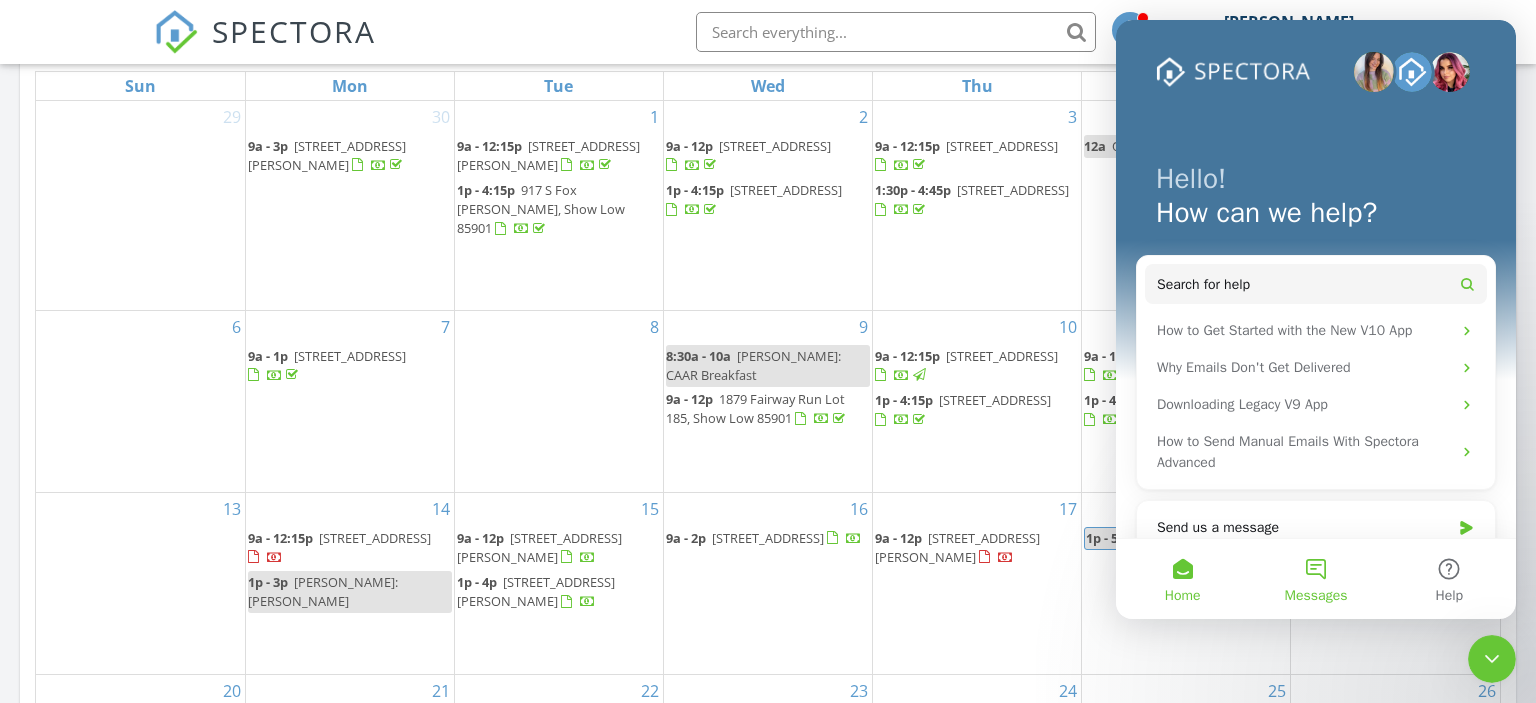 scroll, scrollTop: 0, scrollLeft: 0, axis: both 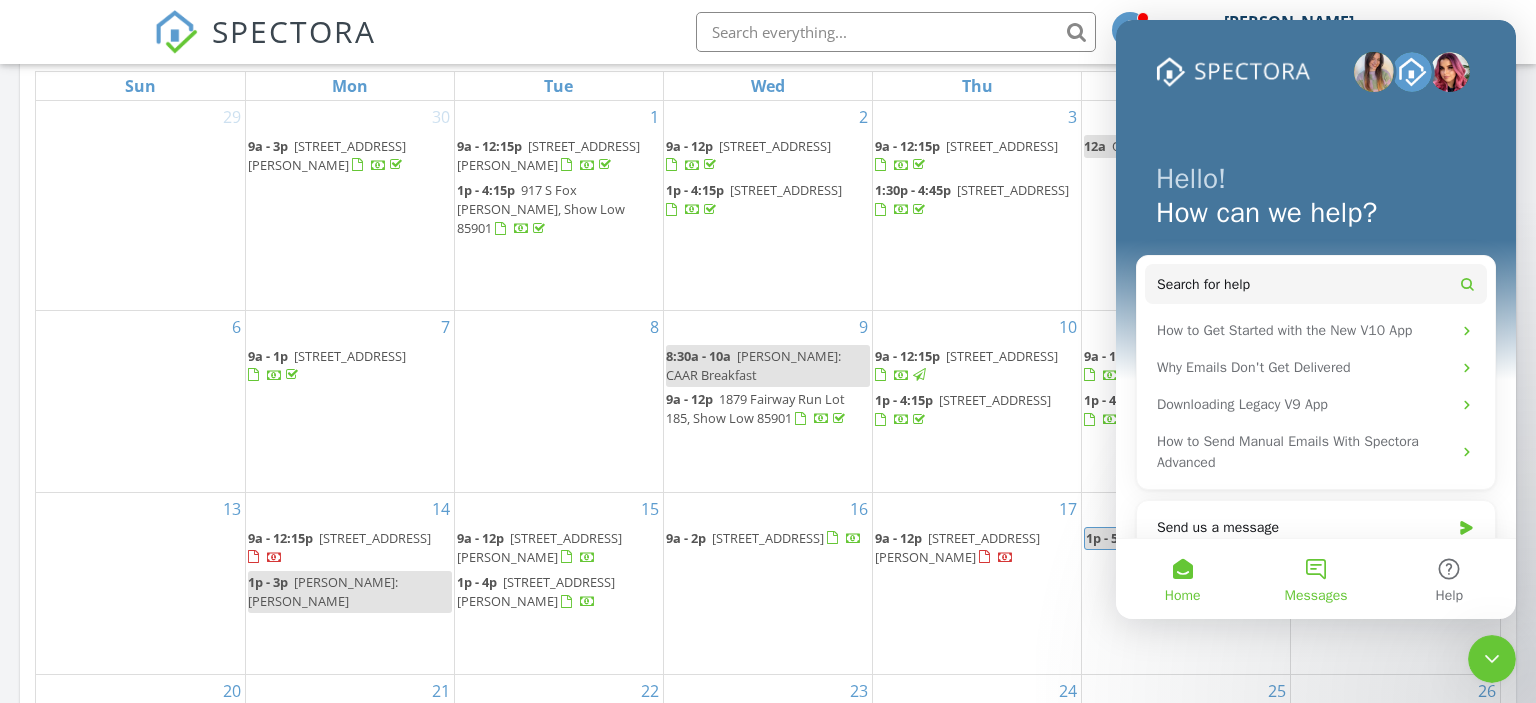 click on "Messages" at bounding box center [1315, 579] 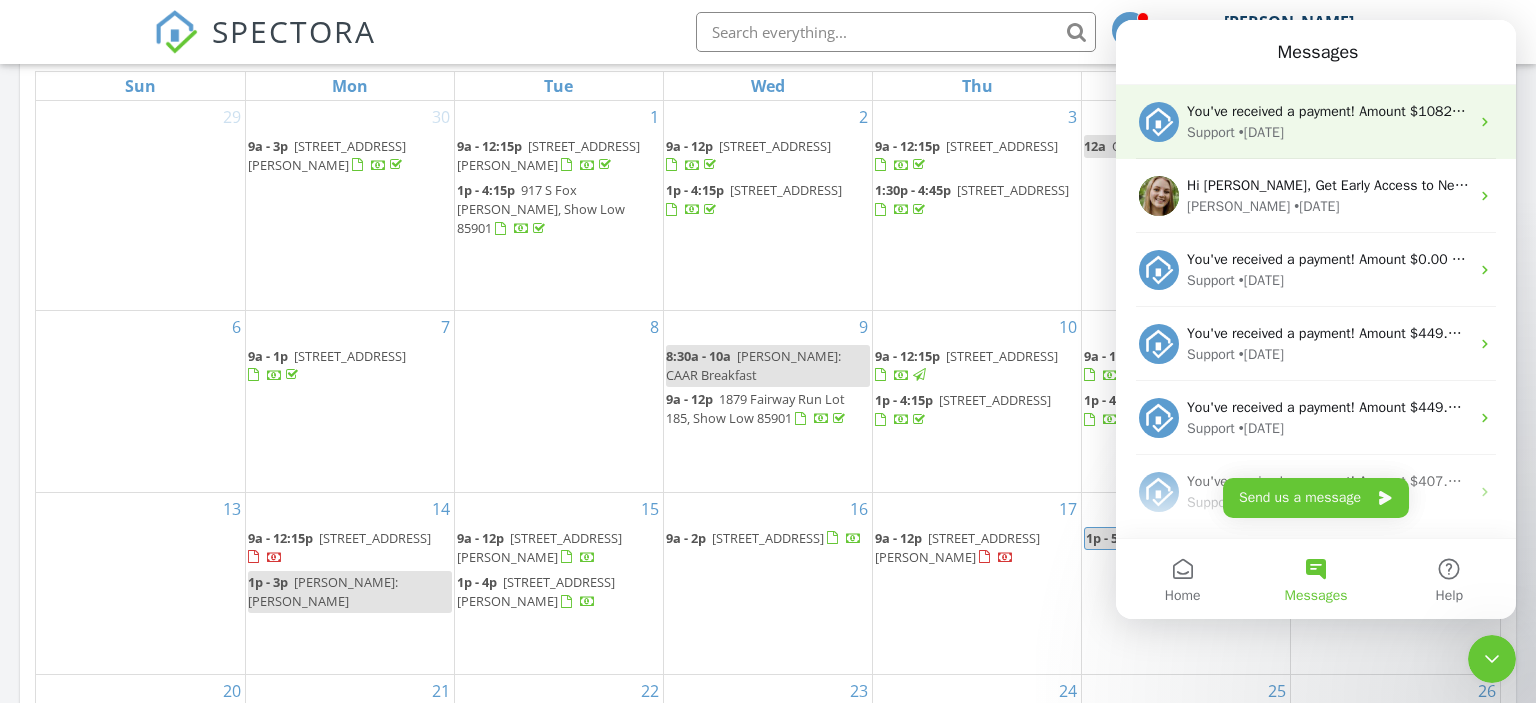 click on "You've received a payment!  Amount  $1082.00  Fee  $30.06  Net  $1051.94  Transaction #  pi_3RjmqAK7snlDGpRF0slhOfh1  Inspection  2889 Jacks Rd, LAKESIDE, AZ 85929 Payouts to your bank or debit card occur on a daily basis. Each payment usually takes two business days to process. You can view your pending payout amount here. If you have any questions reach out on our chat bubble at app.spectora.com." at bounding box center (2398, 111) 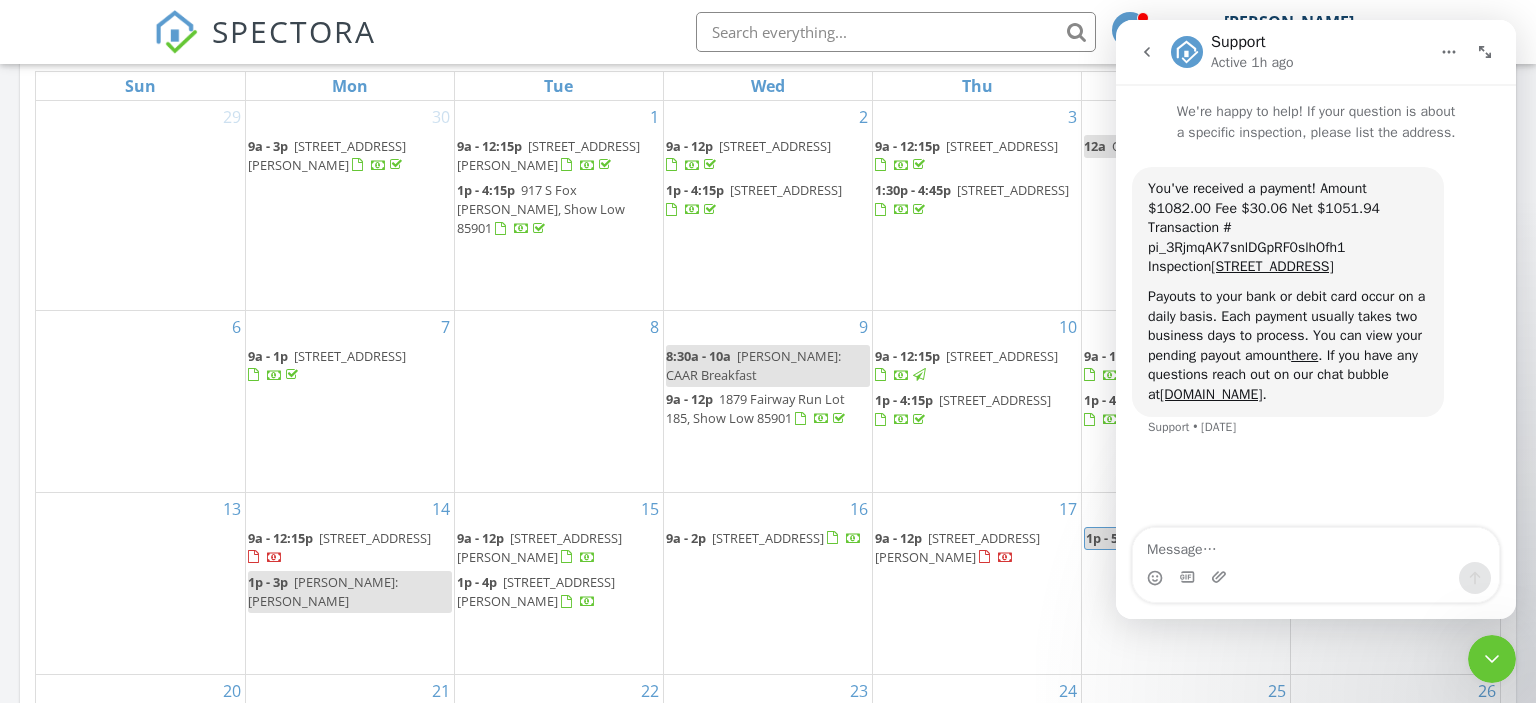 click 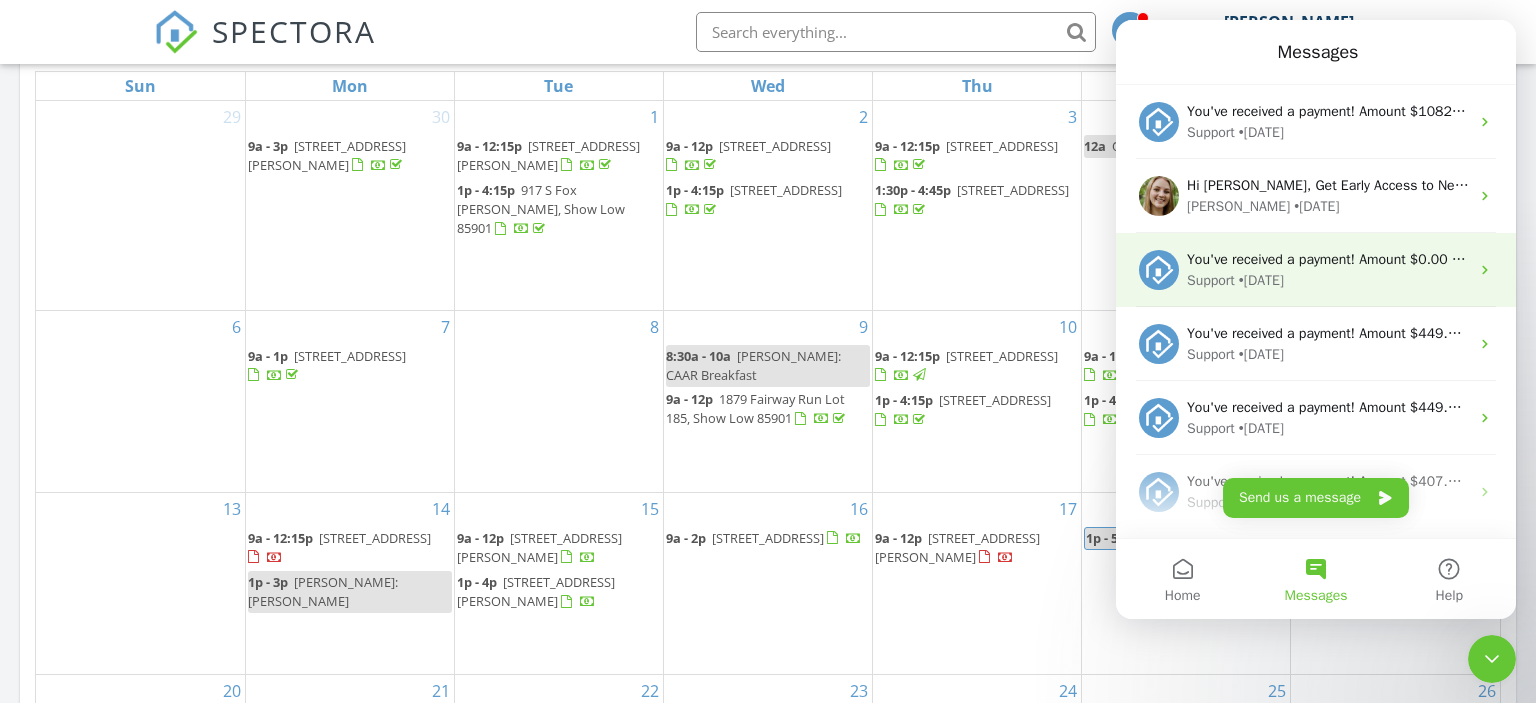 click on "You've received a payment!  Amount  $0.00  Fee  $0.00  Net  $0.00  Transaction #    Inspection  3651 Crown Dancer Dr 8, Pinetop, AZ 85935" at bounding box center [1526, 259] 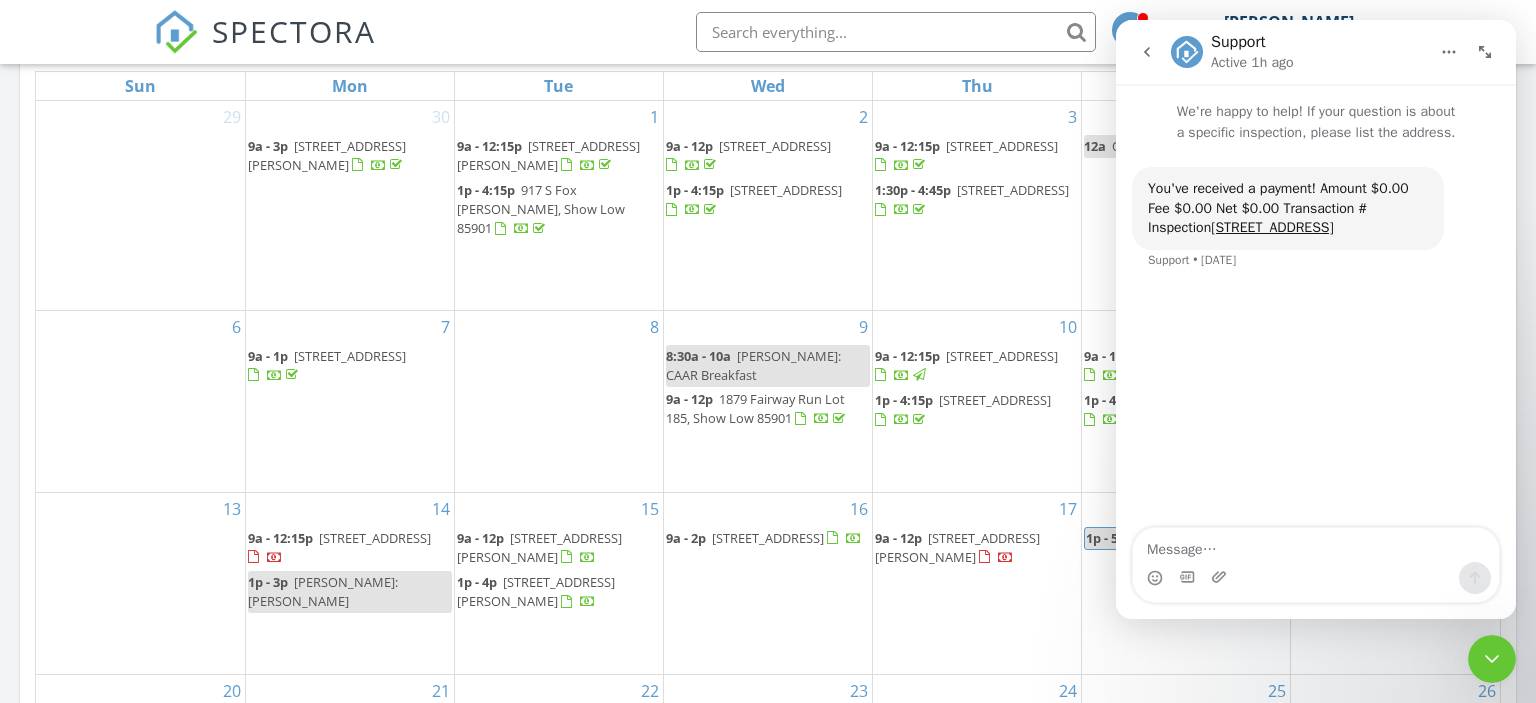 click 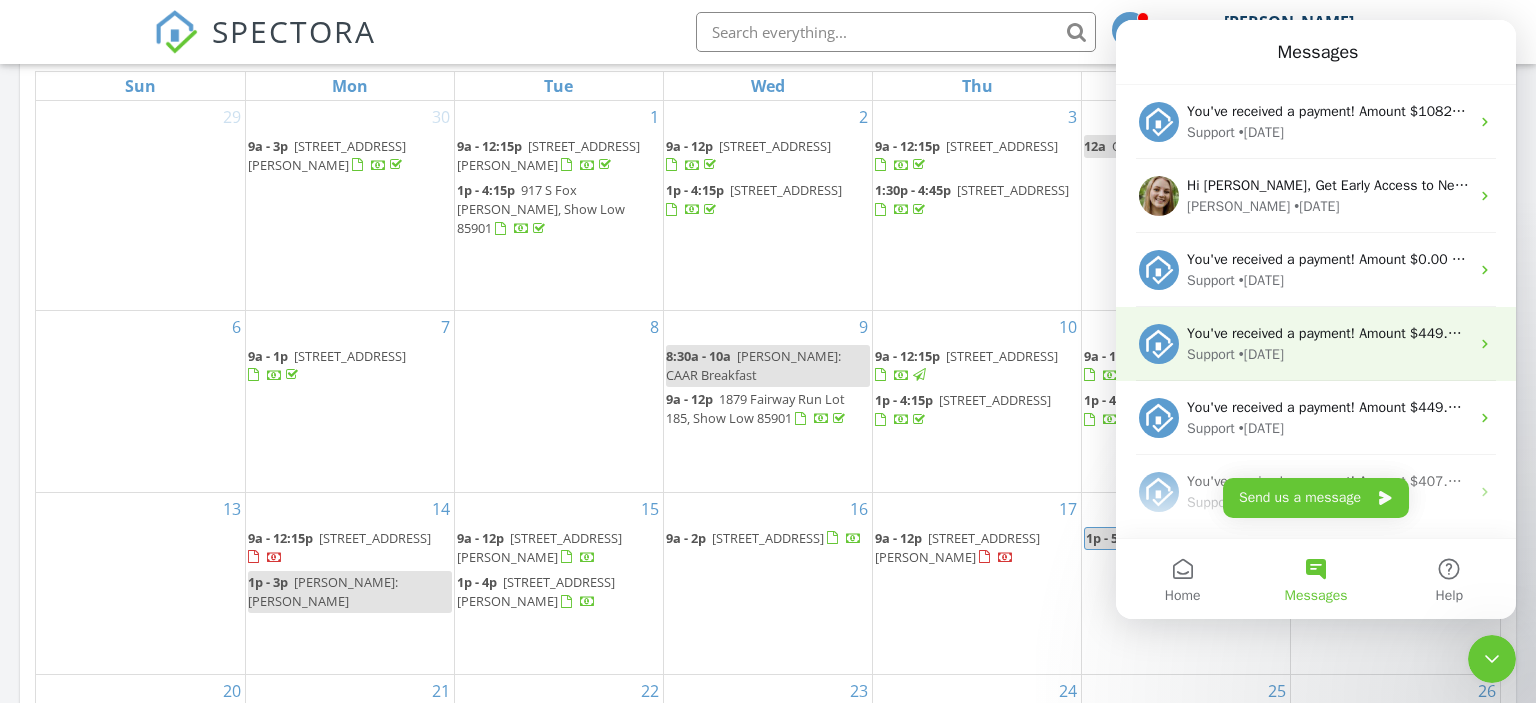 click on "You've received a payment!  Amount  $449.00  Fee  $12.65  Net  $436.35  Transaction #  pi_3RjMXiK7snlDGpRF0buQEBHN  Inspection  2905 Pine Rim Rd, Overgaard, AZ 85933 Payouts to your bank or debit card occur on a daily basis. Each payment usually takes two business days to process. You can view your pending payout amount here. If you have any questions reach out on our chat bubble at app.spectora.com." at bounding box center (2393, 333) 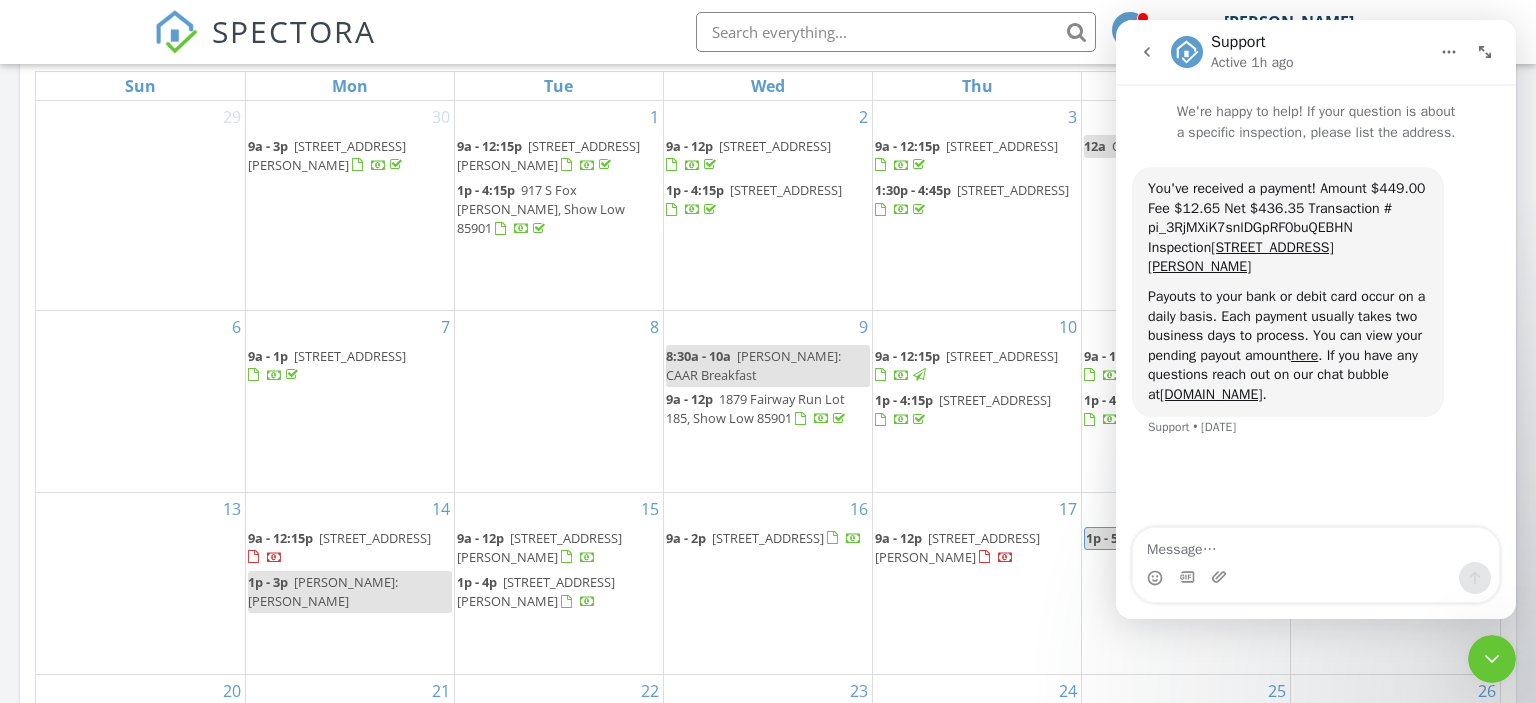 click 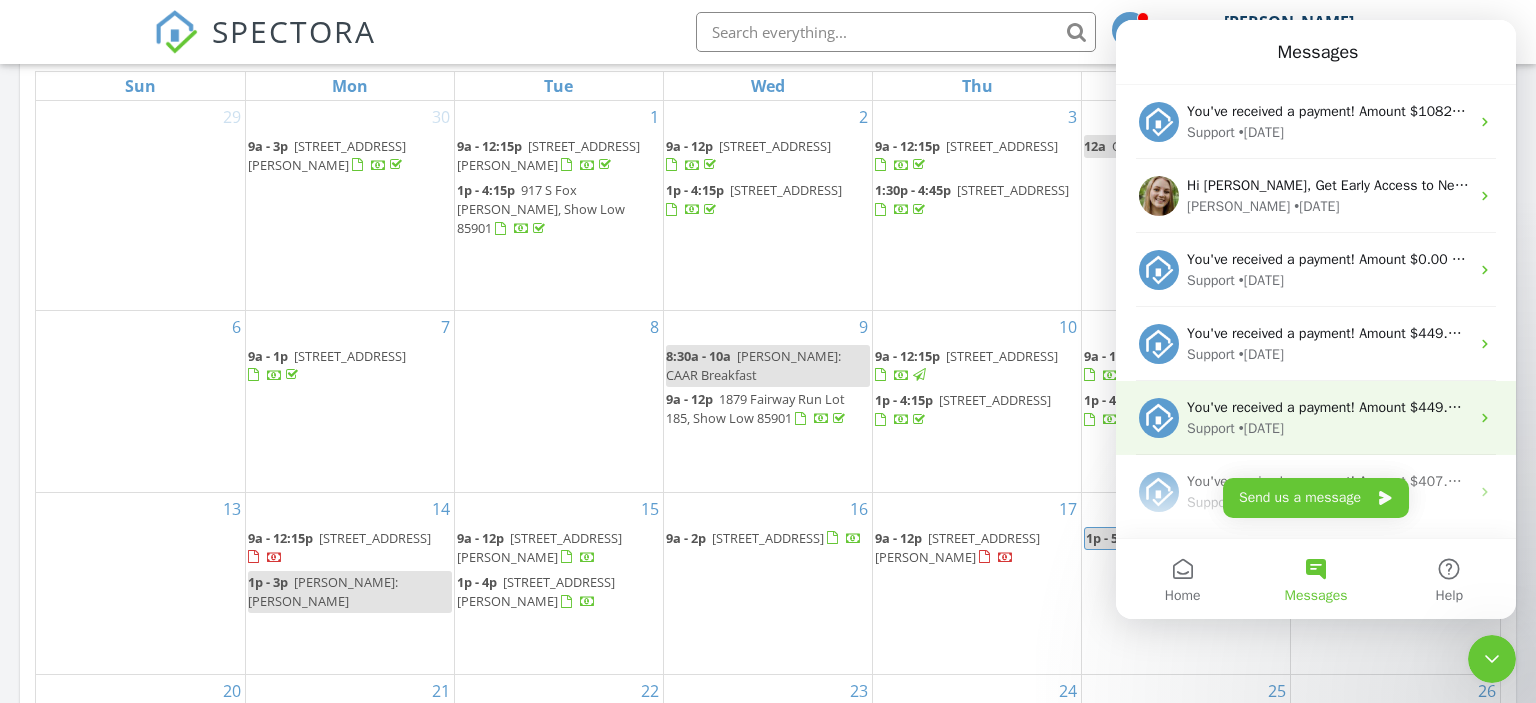 click on "You've received a payment!  Amount  $449.00  Fee  $12.65  Net  $436.35  Transaction #  pi_3Rj9chK7snlDGpRF1cEND4nn  Inspection  1464 Low Mountain Trail, Heber, AZ 85928 Payouts to your bank or debit card occur on a daily basis. Each payment usually takes two business days to process. You can view your pending payout amount here. If you have any questions reach out on our chat bubble at app.spectora.com." at bounding box center (2392, 407) 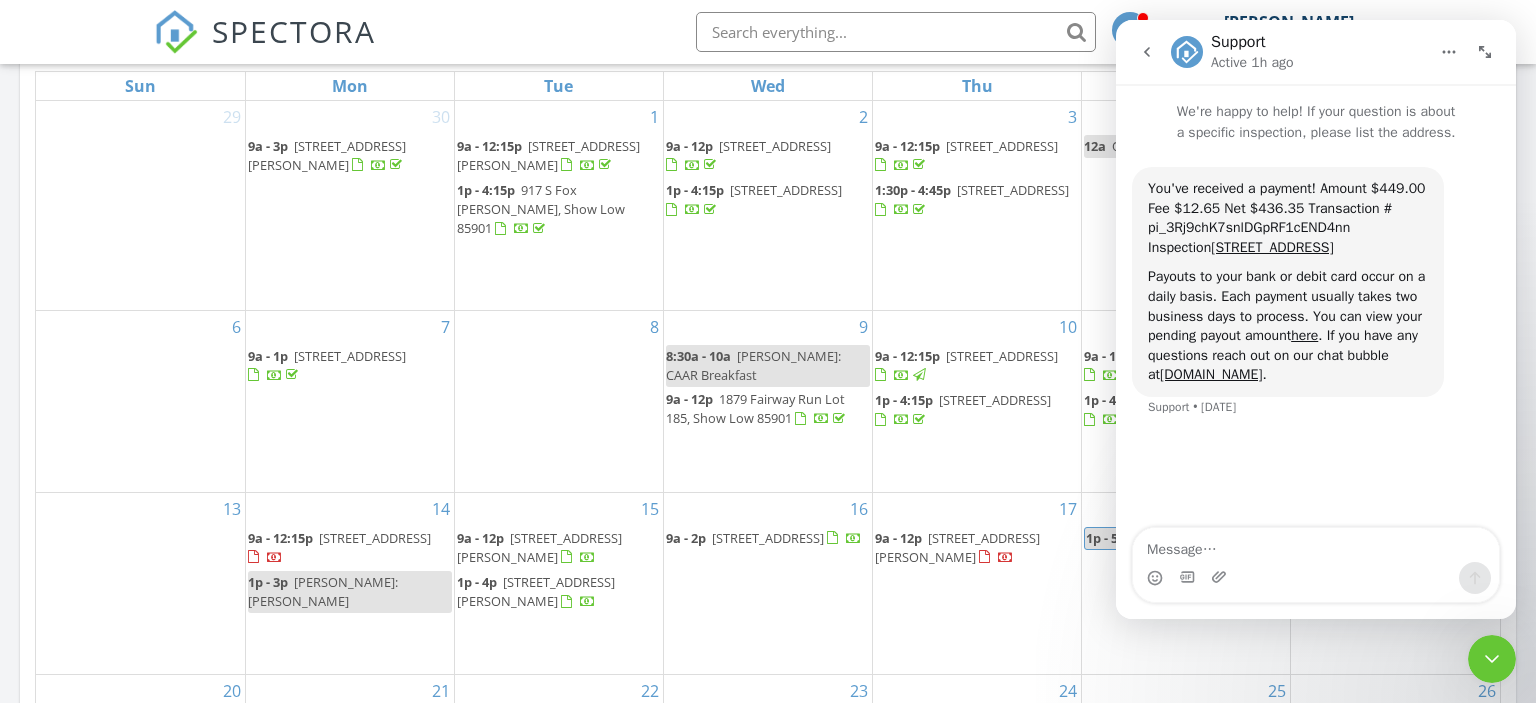 click 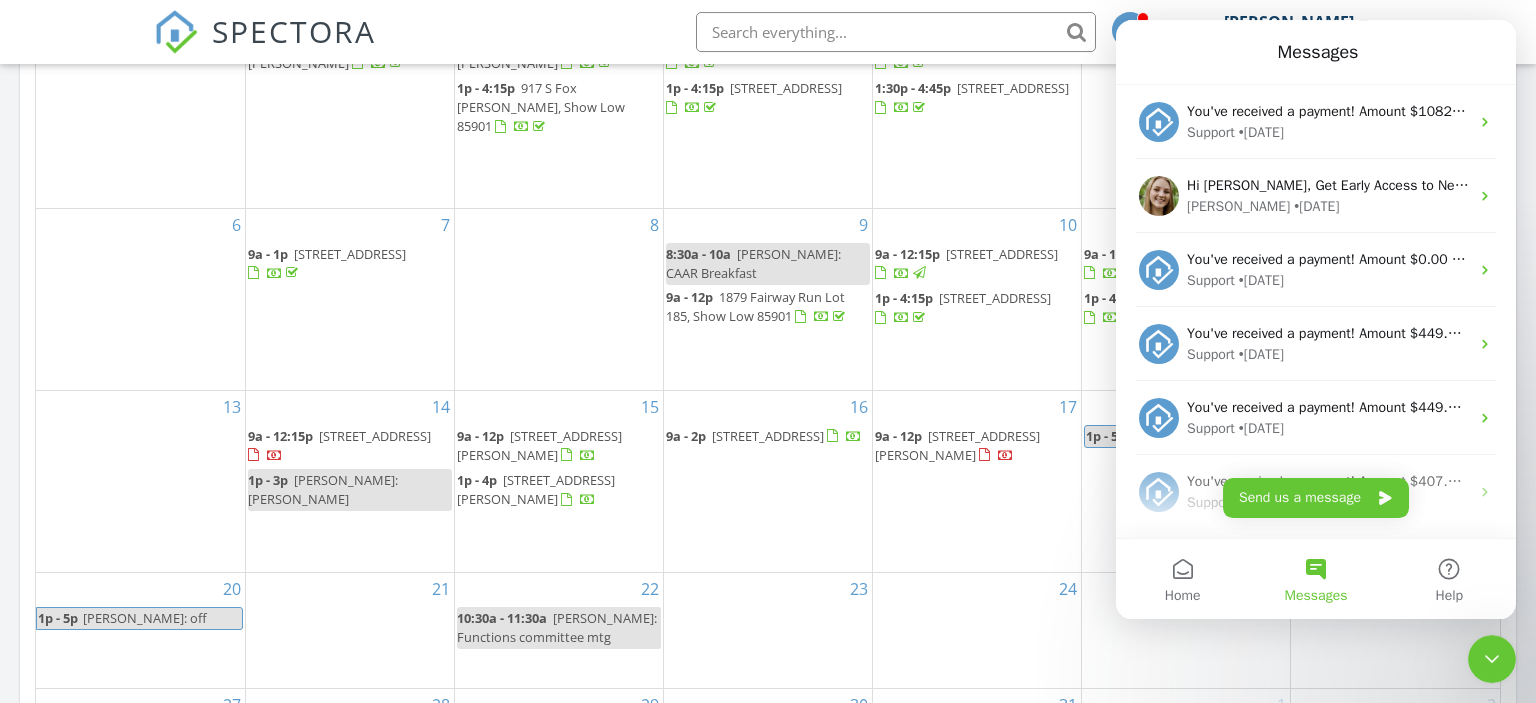 scroll, scrollTop: 1056, scrollLeft: 0, axis: vertical 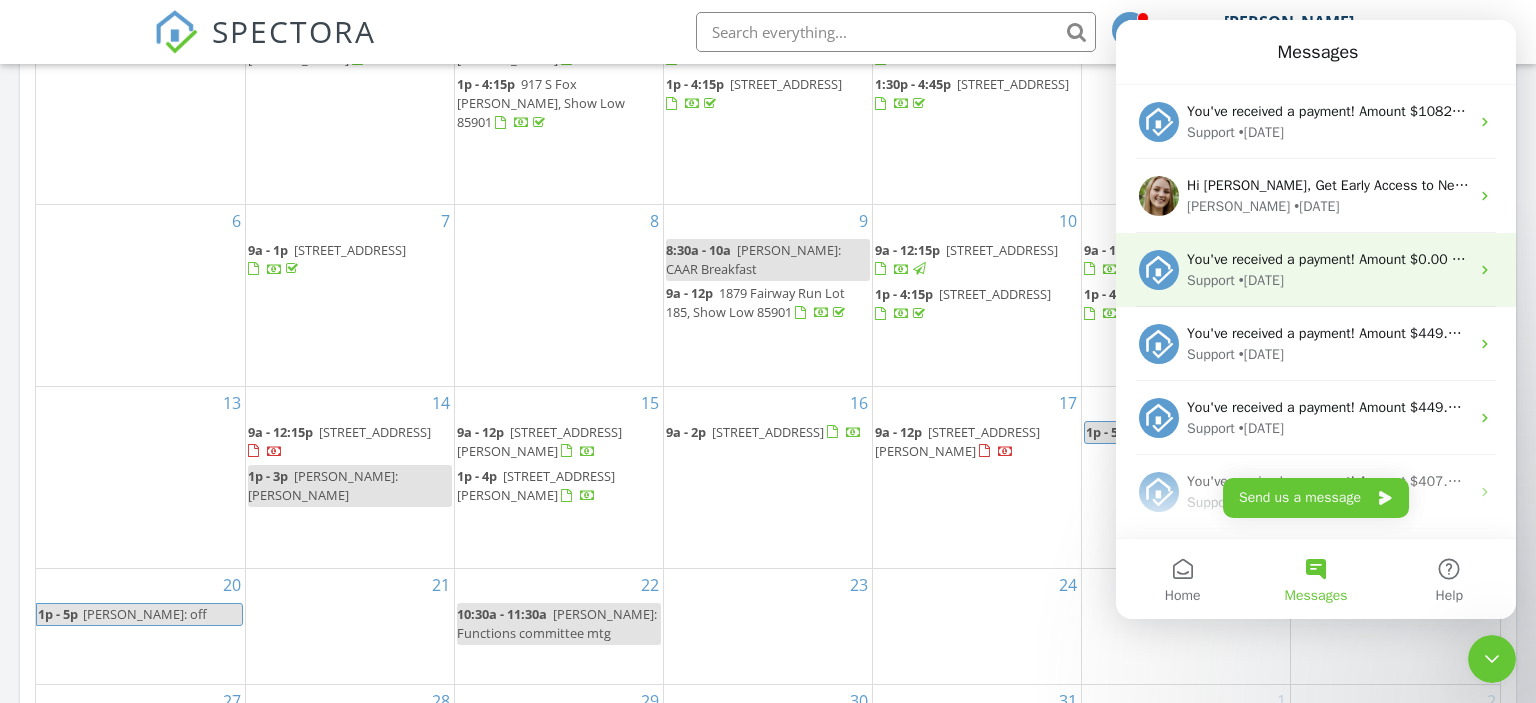 click on "Support •  2d ago" at bounding box center (1328, 280) 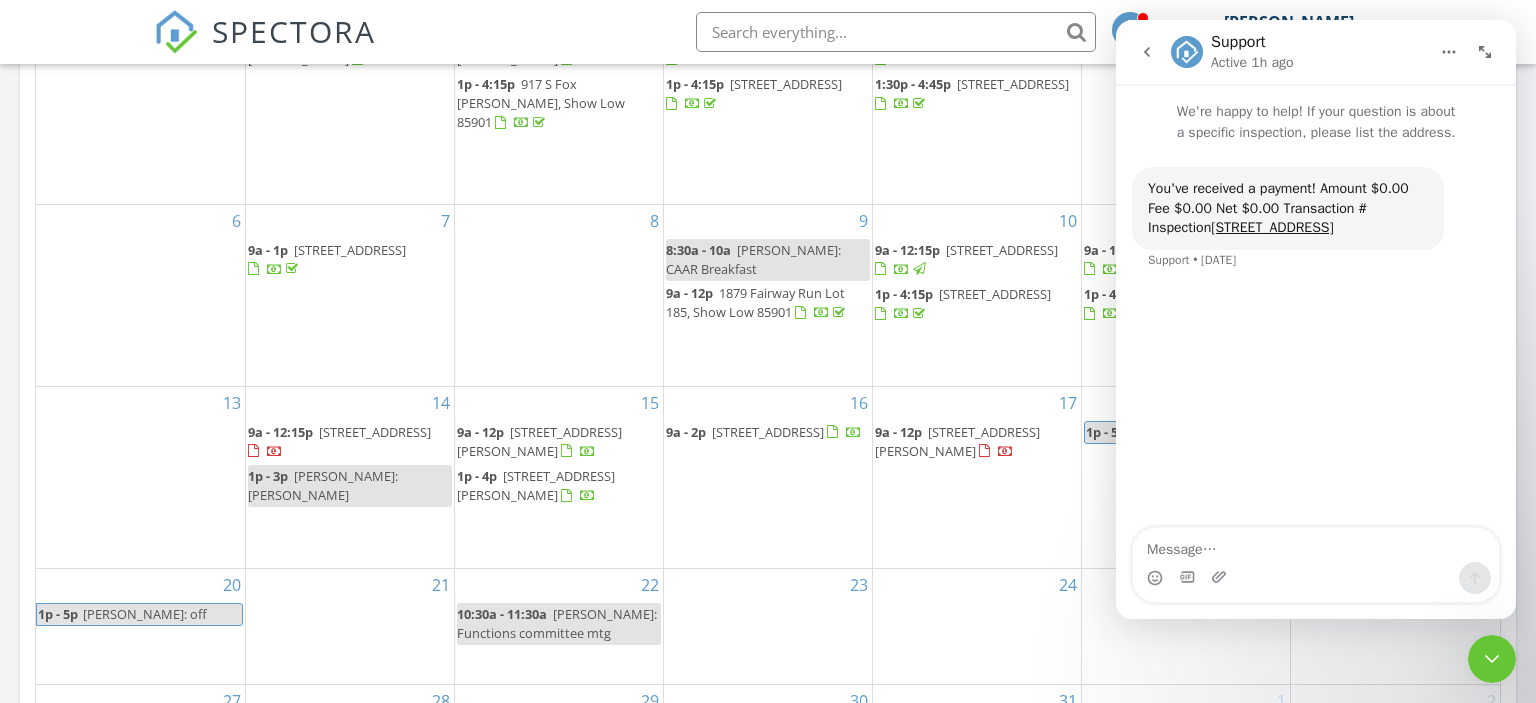 click 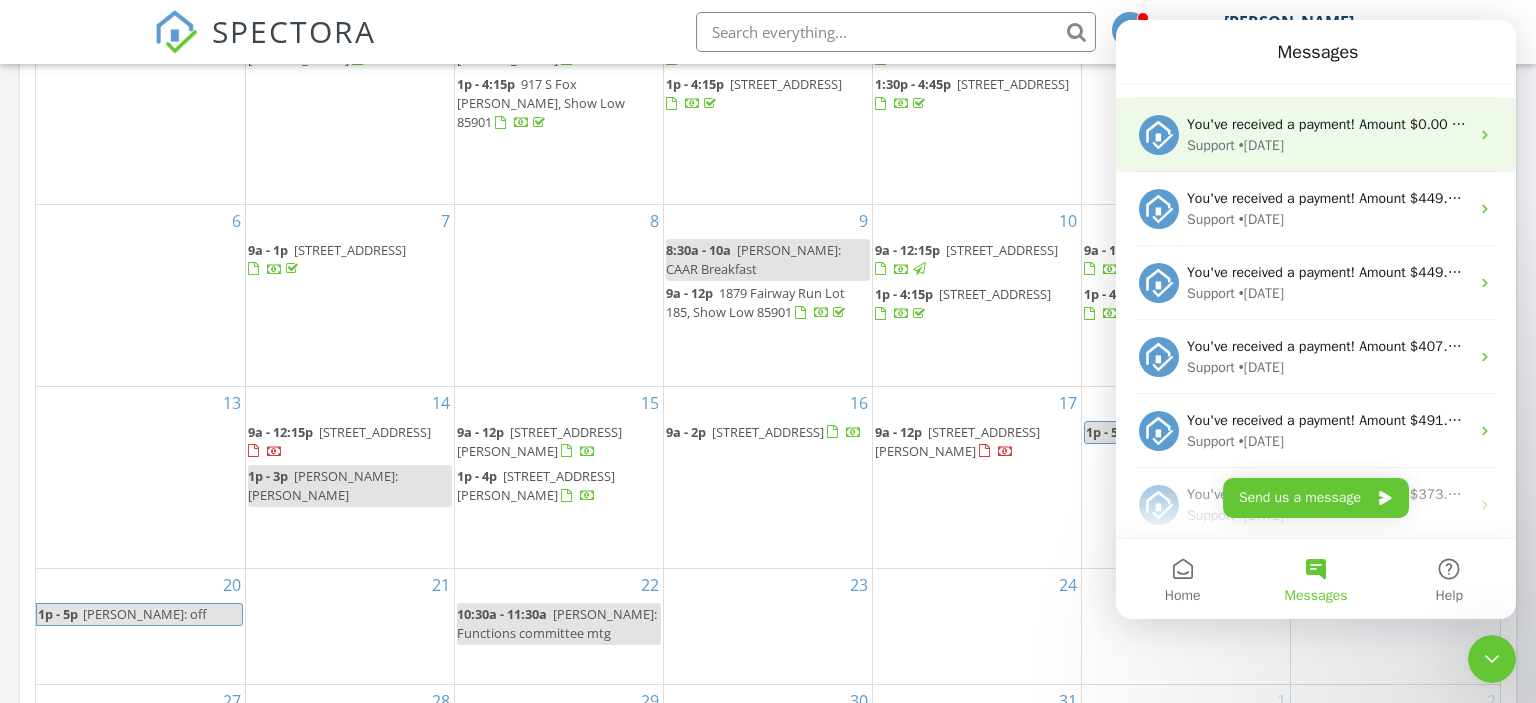 scroll, scrollTop: 0, scrollLeft: 0, axis: both 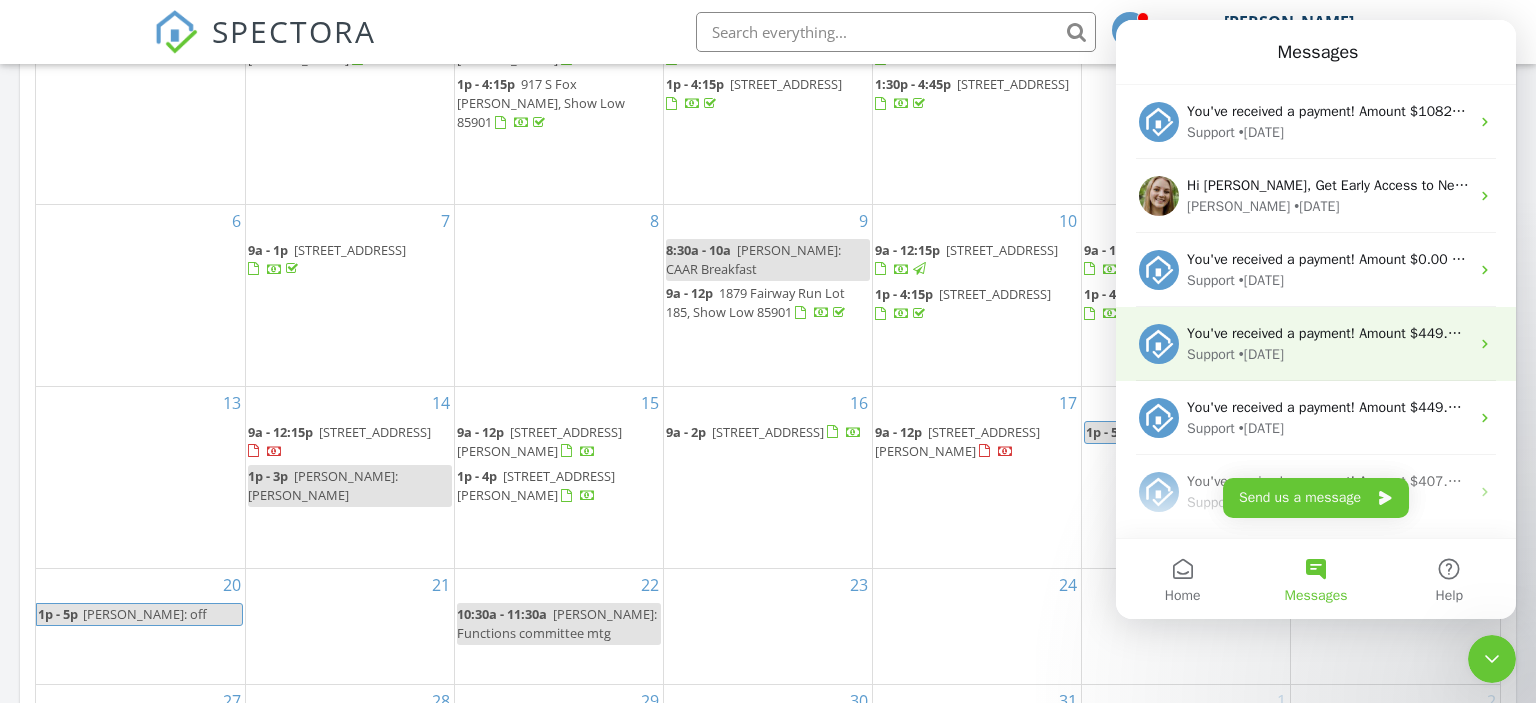 click on "•  2d ago" at bounding box center [1261, 354] 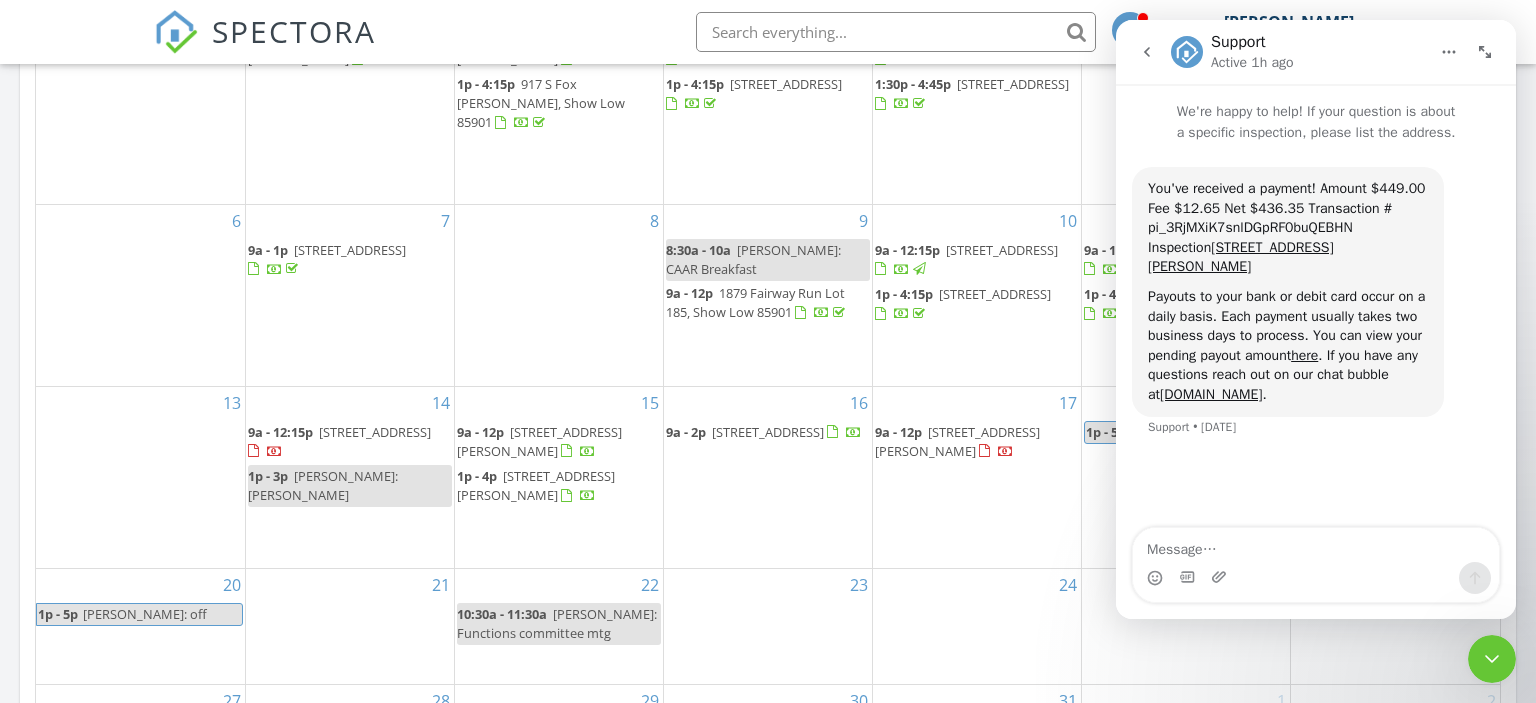 click 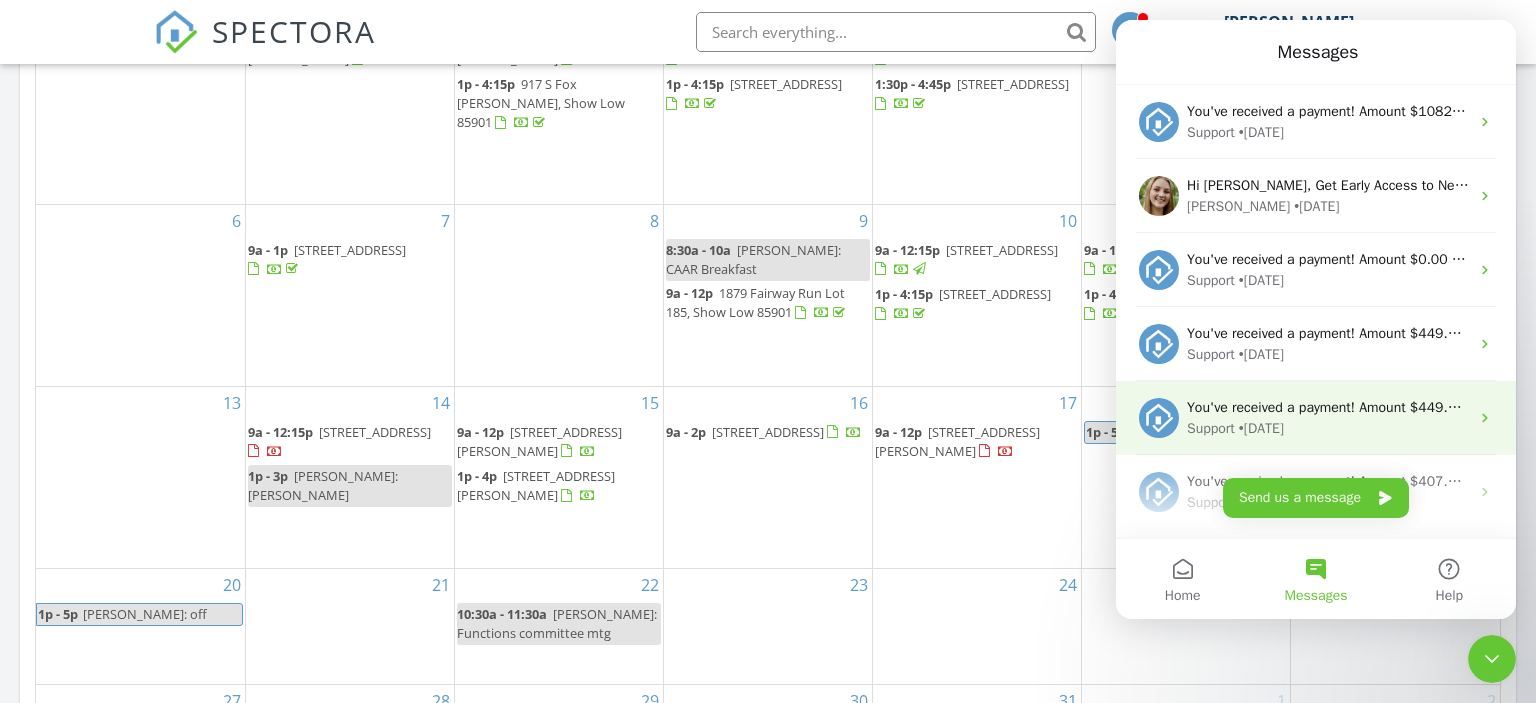 click on "You've received a payment!  Amount  $449.00  Fee  $12.65  Net  $436.35  Transaction #  pi_3Rj9chK7snlDGpRF1cEND4nn  Inspection  1464 Low Mountain Trail, Heber, AZ 85928 Payouts to your bank or debit card occur on a daily basis. Each payment usually takes two business days to process. You can view your pending payout amount here. If you have any questions reach out on our chat bubble at app.spectora.com." at bounding box center [2392, 407] 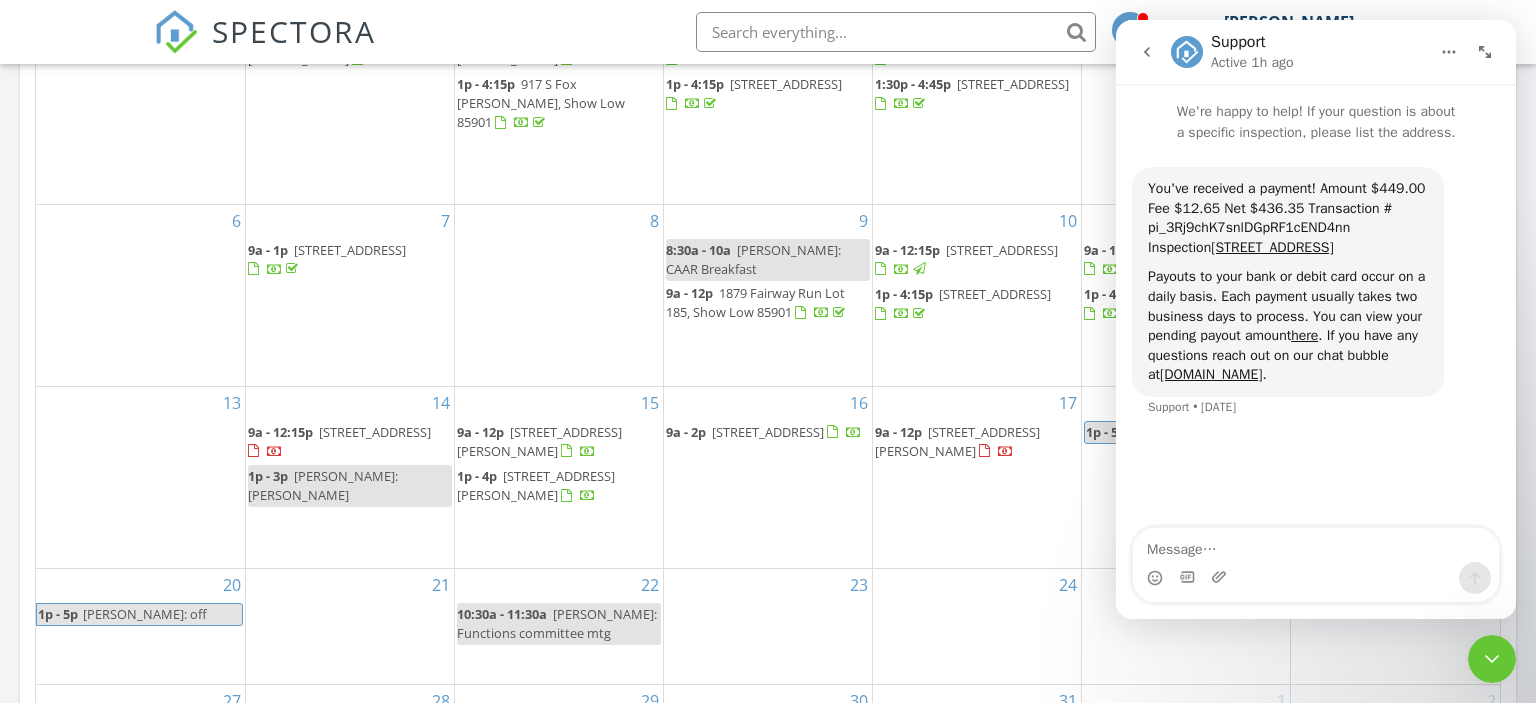 click 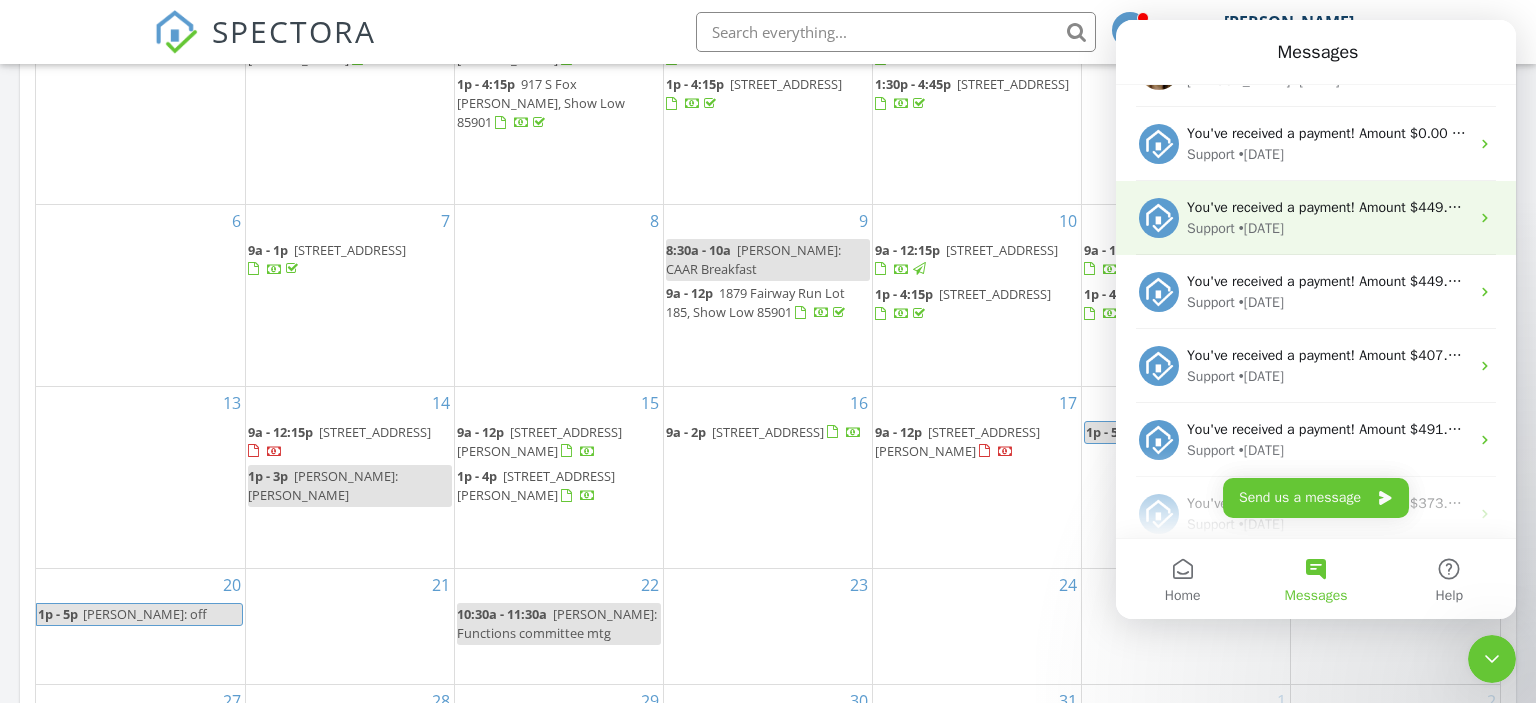 scroll, scrollTop: 130, scrollLeft: 0, axis: vertical 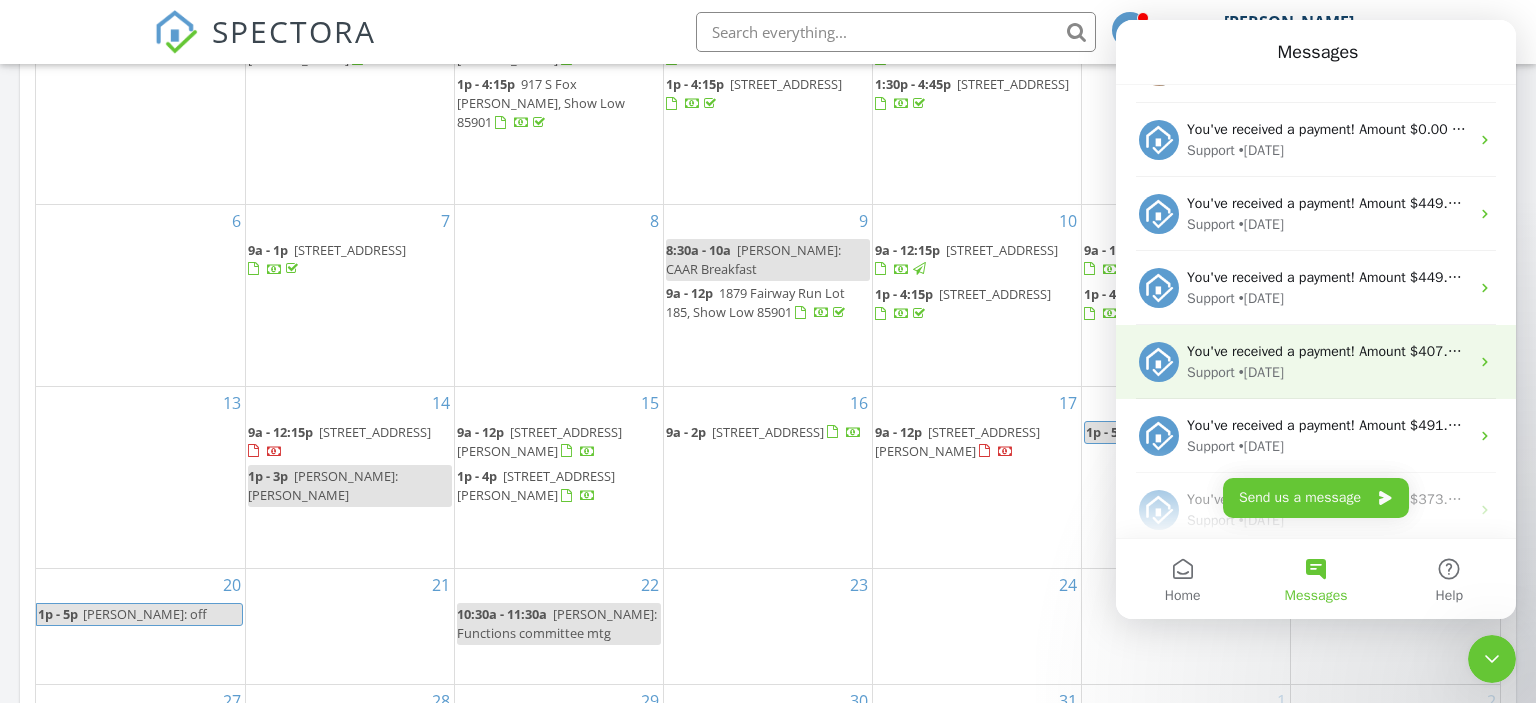 click on "You've received a payment!  Amount  $407.00  Fee  $11.49  Net  $395.51  Transaction #  pi_3Rj7VuK7snlDGpRF1ZWhNBuX  Inspection  1571 Harvest Ct , Taylor, AZ 85939 Payouts to your bank or debit card occur on a daily basis. Each payment usually takes two business days to process. You can view your pending payout amount here. If you have any questions reach out on our chat bubble at app.spectora.com." at bounding box center (2445, 351) 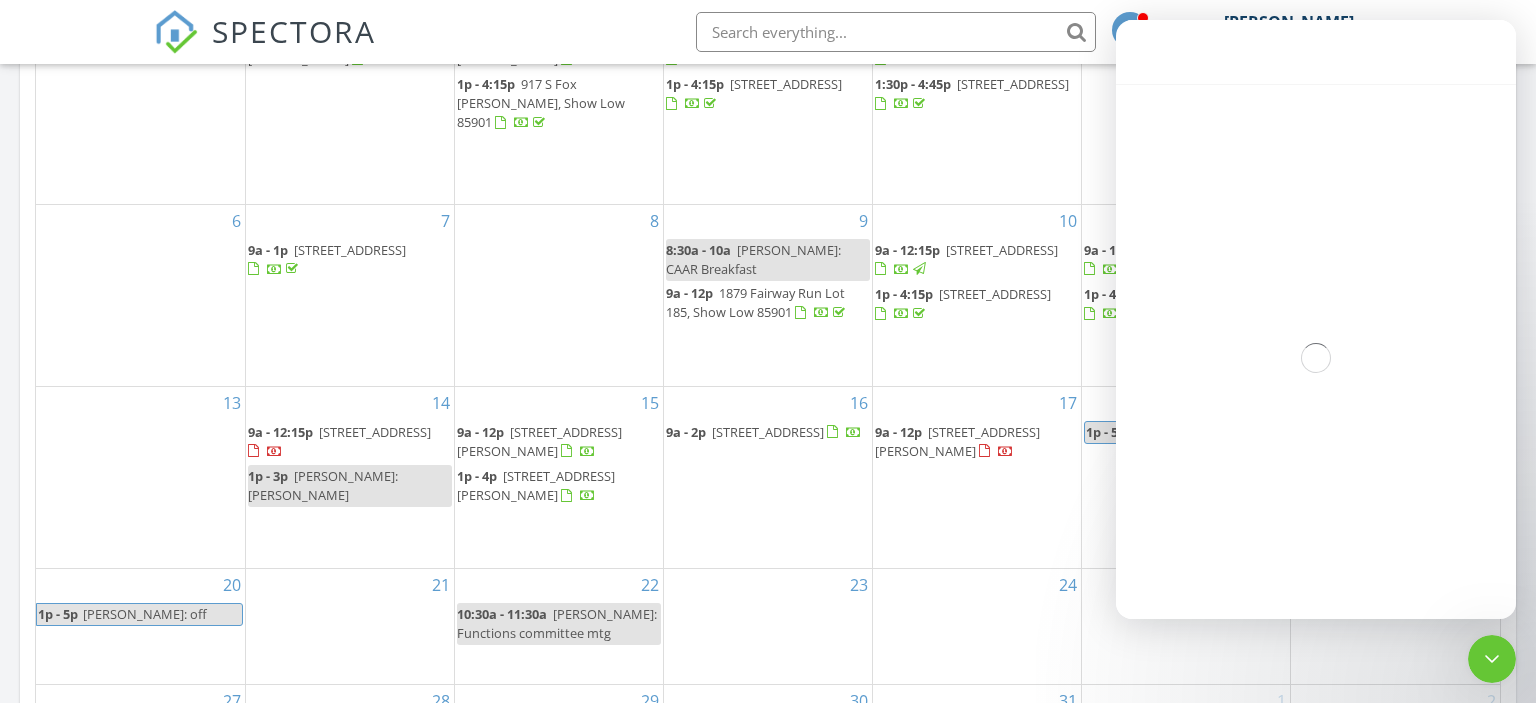 scroll, scrollTop: 130, scrollLeft: 0, axis: vertical 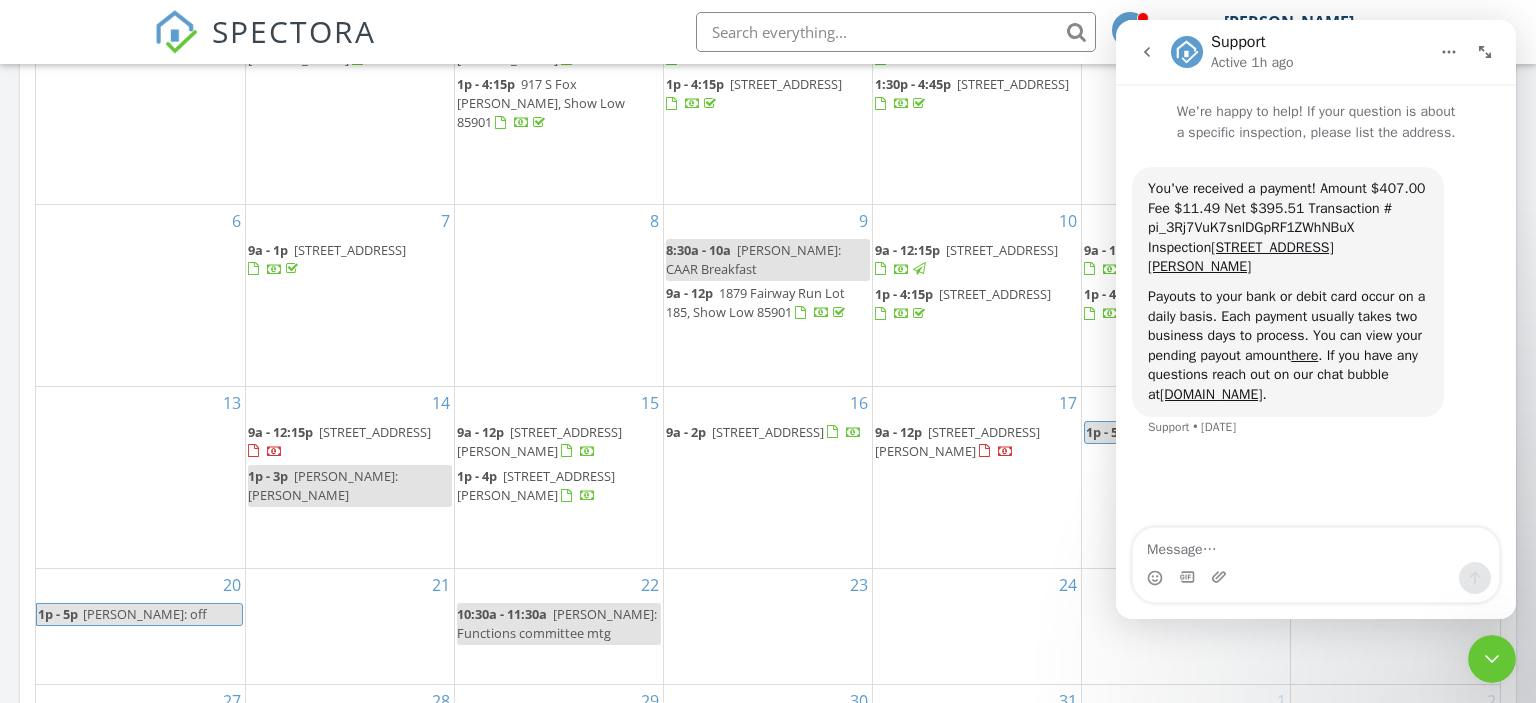 click 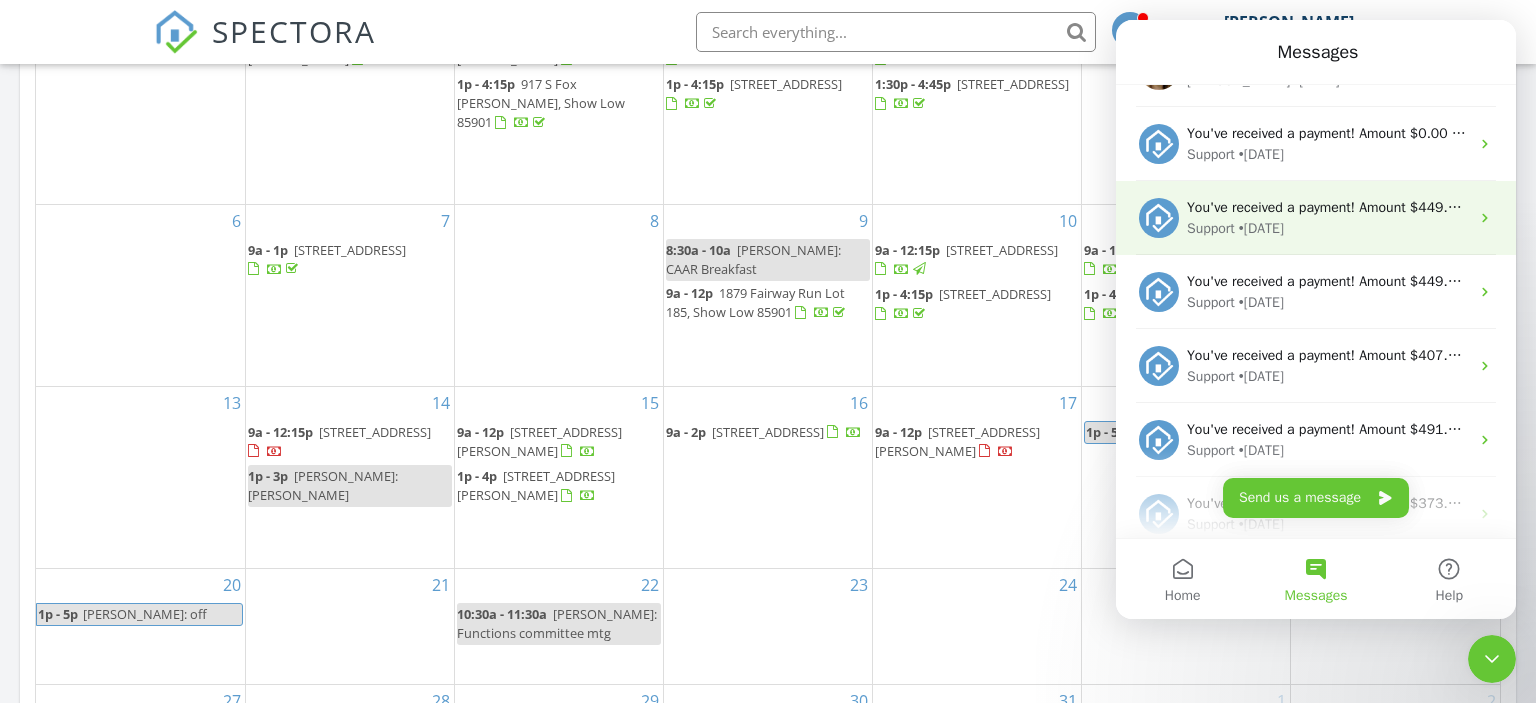 scroll, scrollTop: 130, scrollLeft: 0, axis: vertical 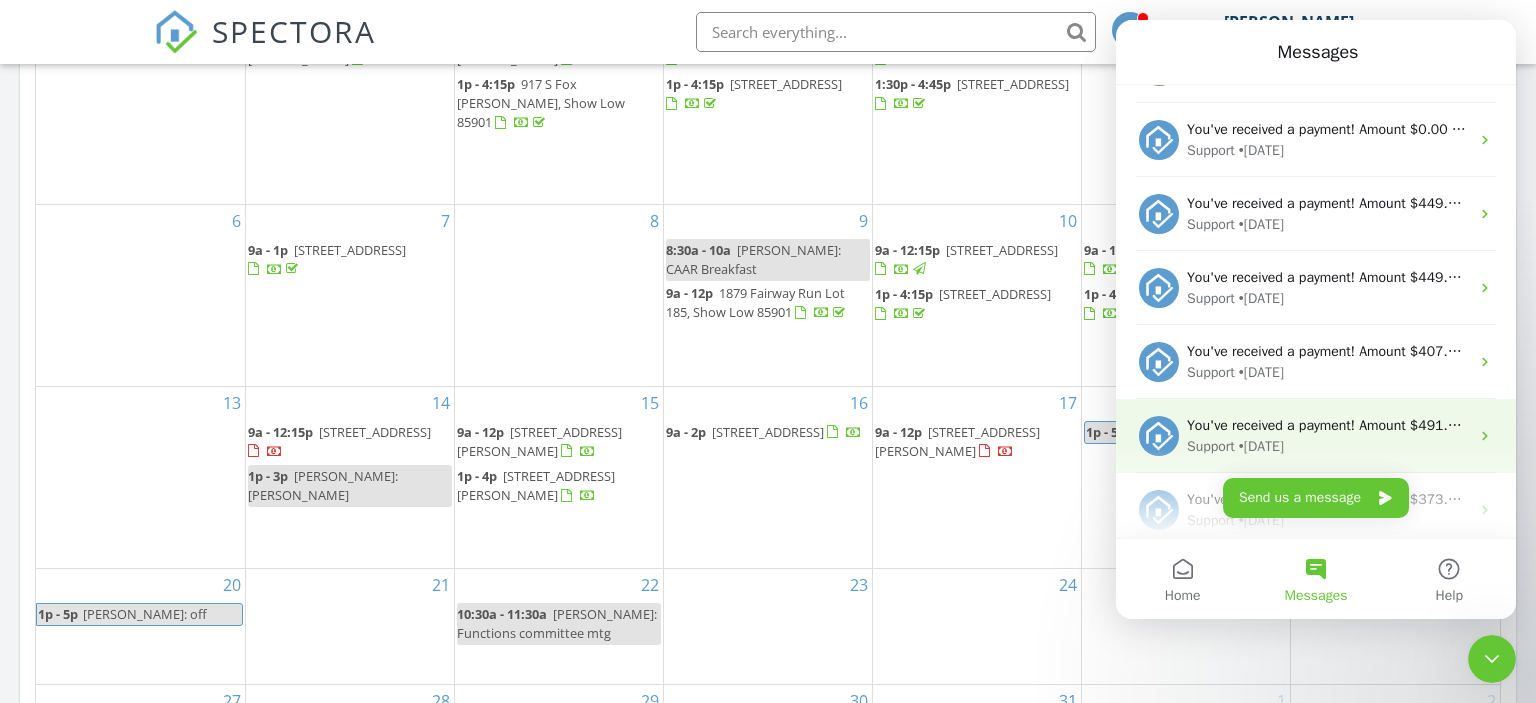 click on "•  2d ago" at bounding box center (1261, 446) 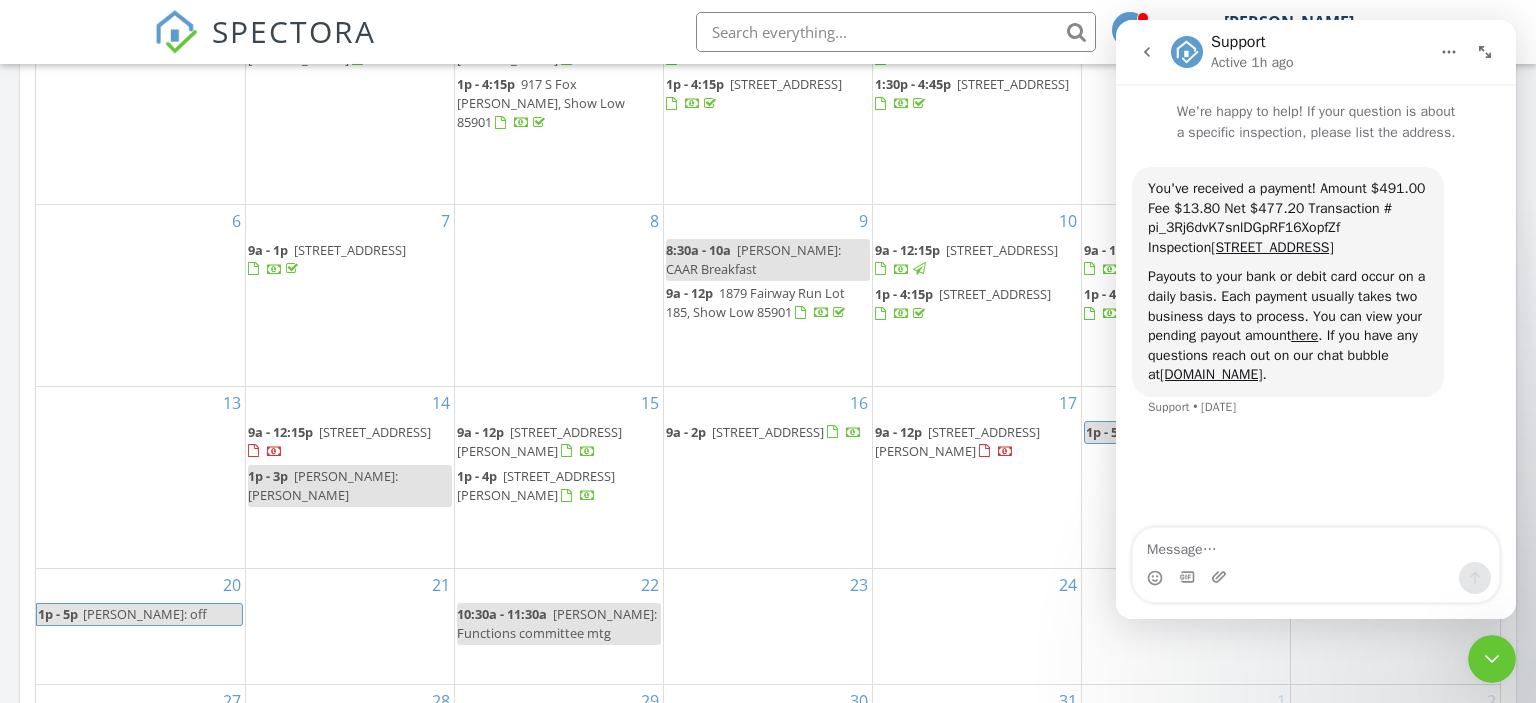 click 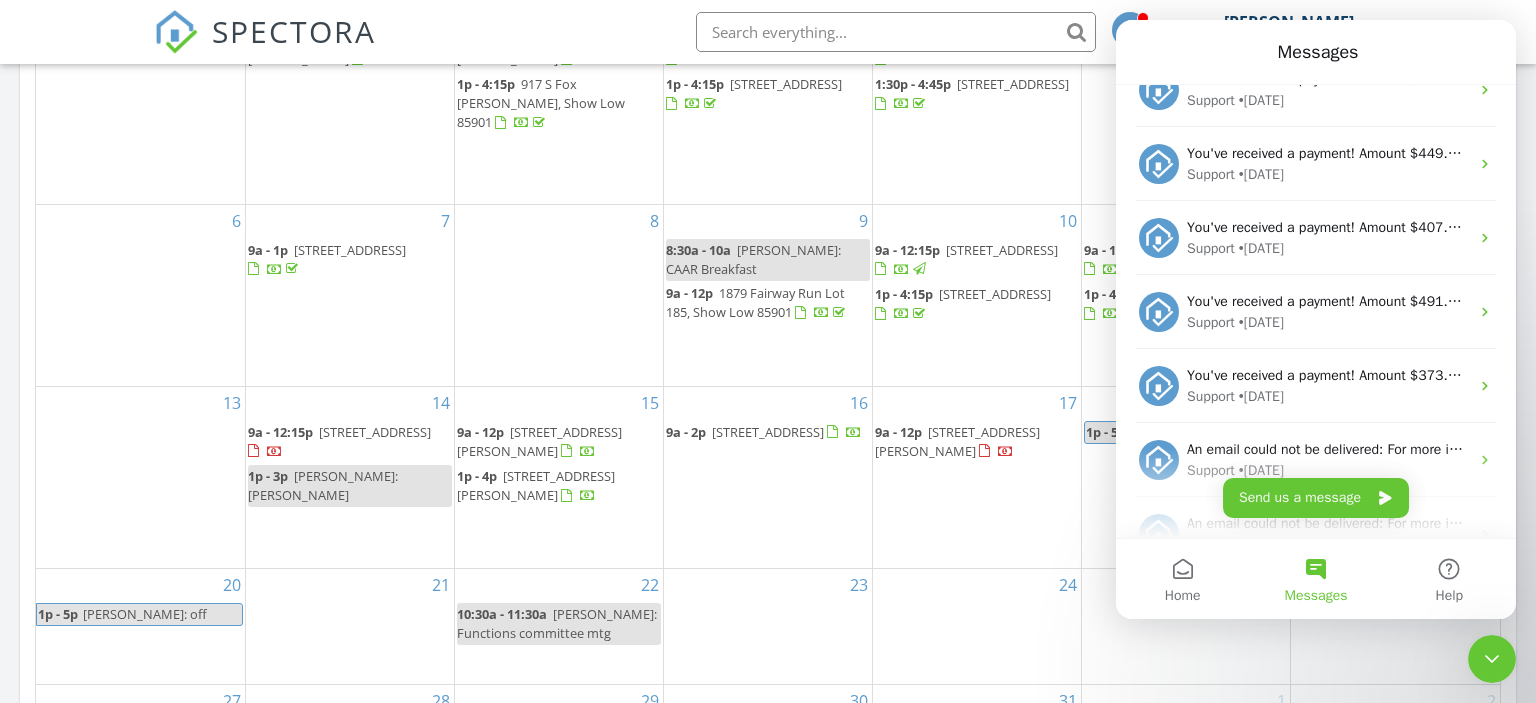 scroll, scrollTop: 259, scrollLeft: 0, axis: vertical 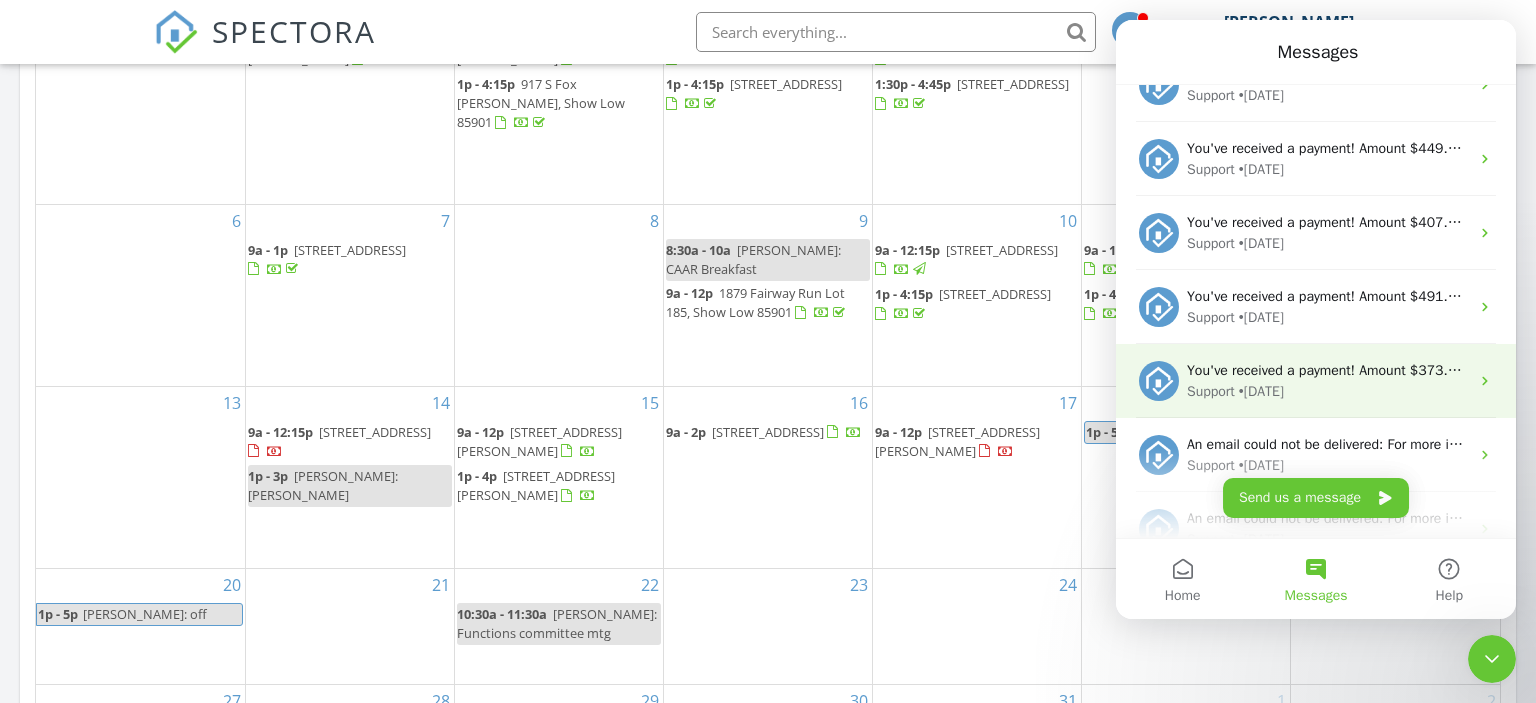 click on "Support •  3d ago" at bounding box center (1328, 391) 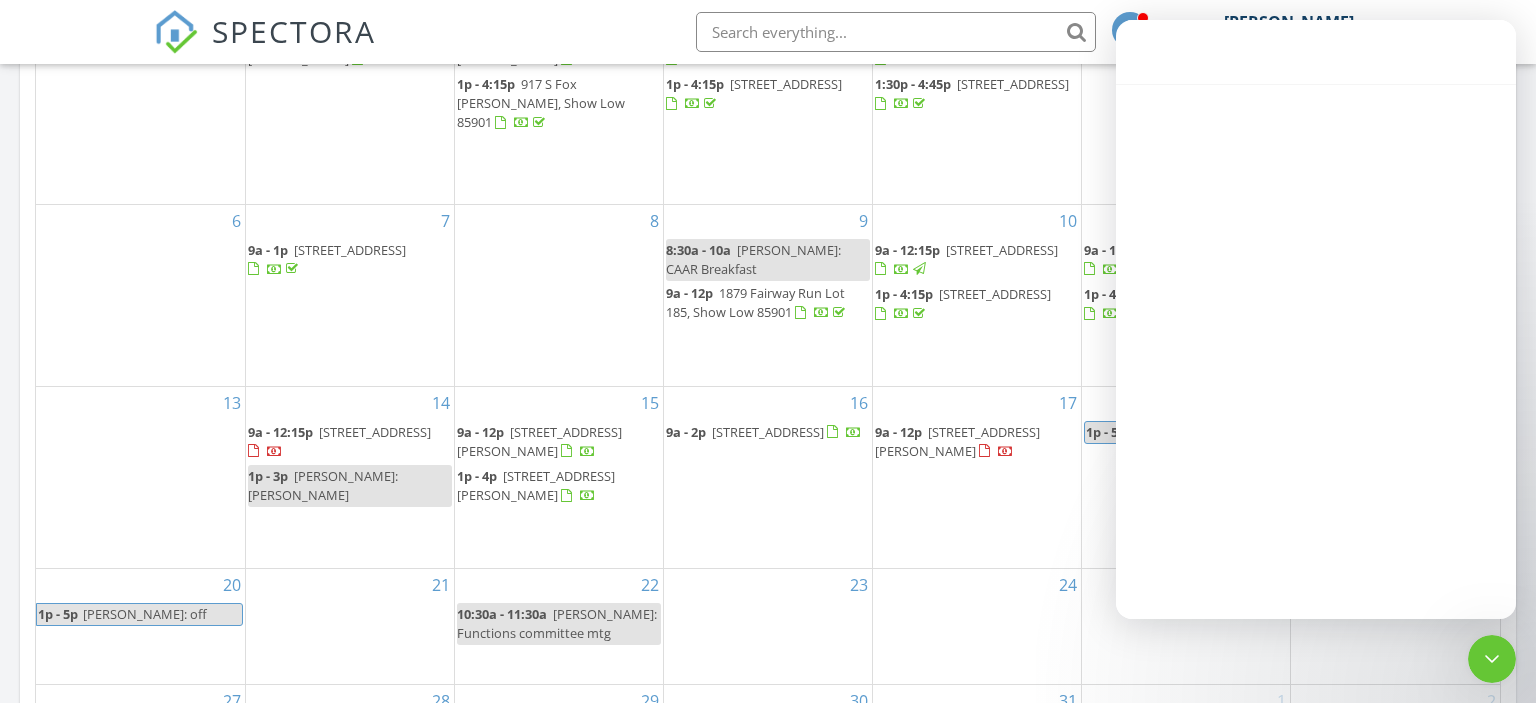 scroll, scrollTop: 259, scrollLeft: 0, axis: vertical 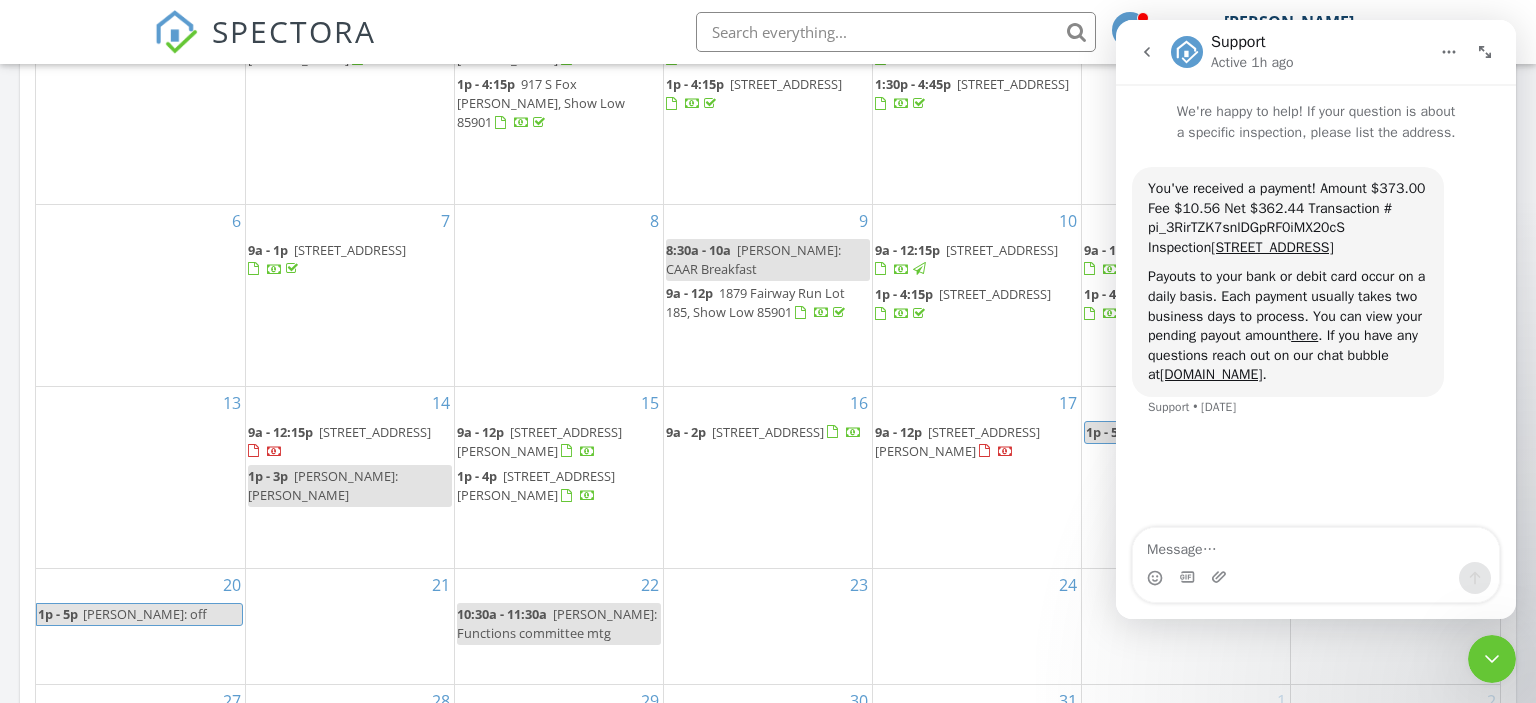 click 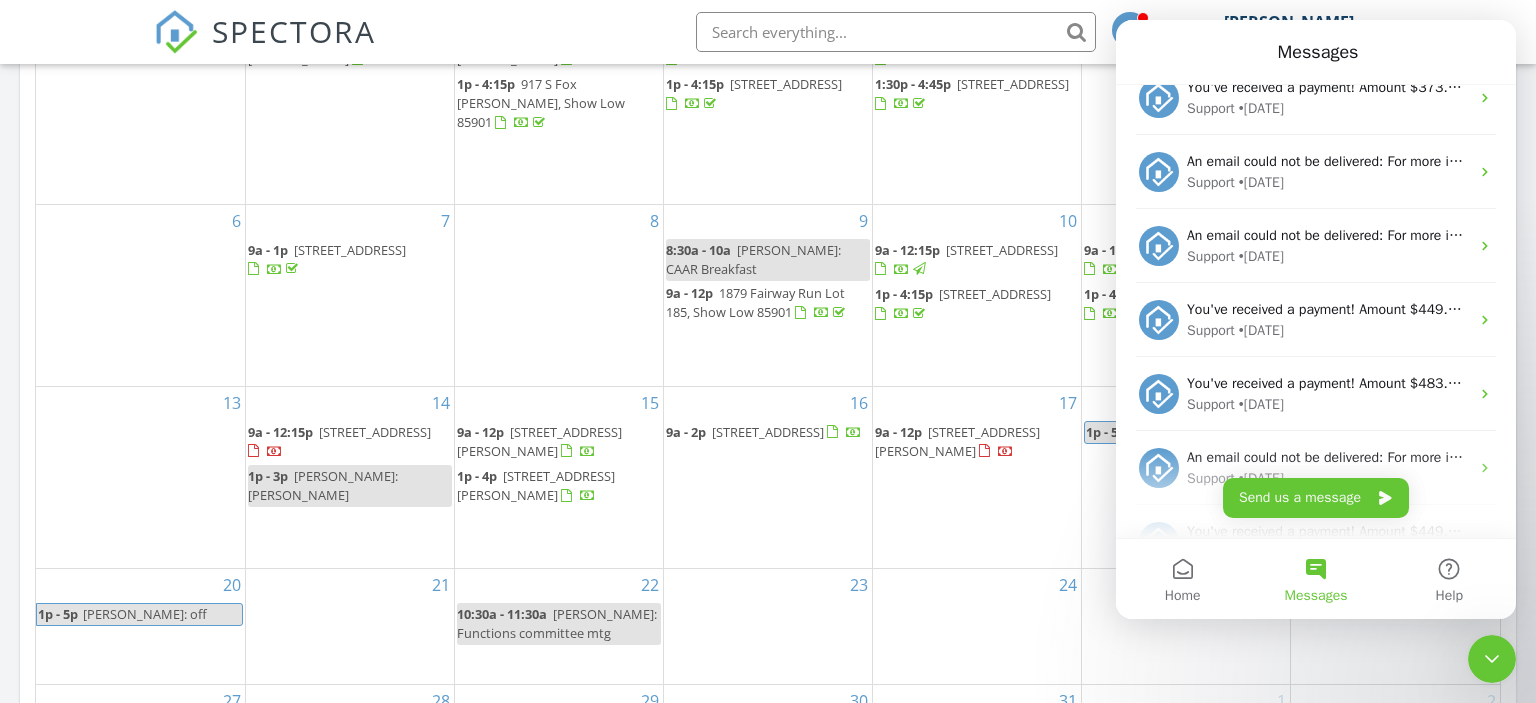scroll, scrollTop: 648, scrollLeft: 0, axis: vertical 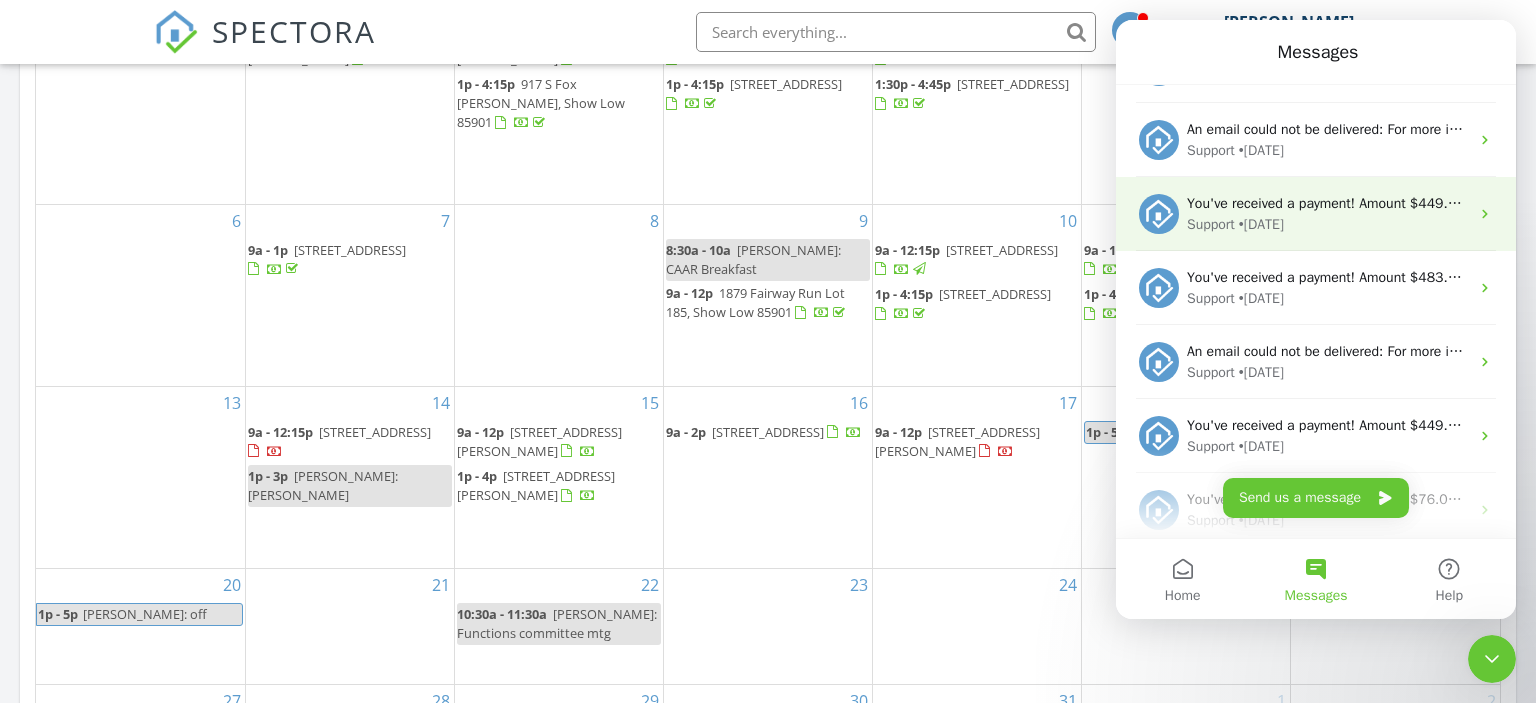 click on "You've received a payment!  Amount  $449.00  Fee  $12.65  Net  $436.35  Transaction #  pi_3Rgo2DK7snlDGpRF0KuoXUxo  Inspection  759 S 5th W St, Snowflake, AZ 85937 Payouts to your bank or debit card occur on a daily basis. Each payment usually takes two business days to process. You can view your pending payout amount here. If you have any questions reach out on our chat bubble at app.spectora.com." at bounding box center (1328, 203) 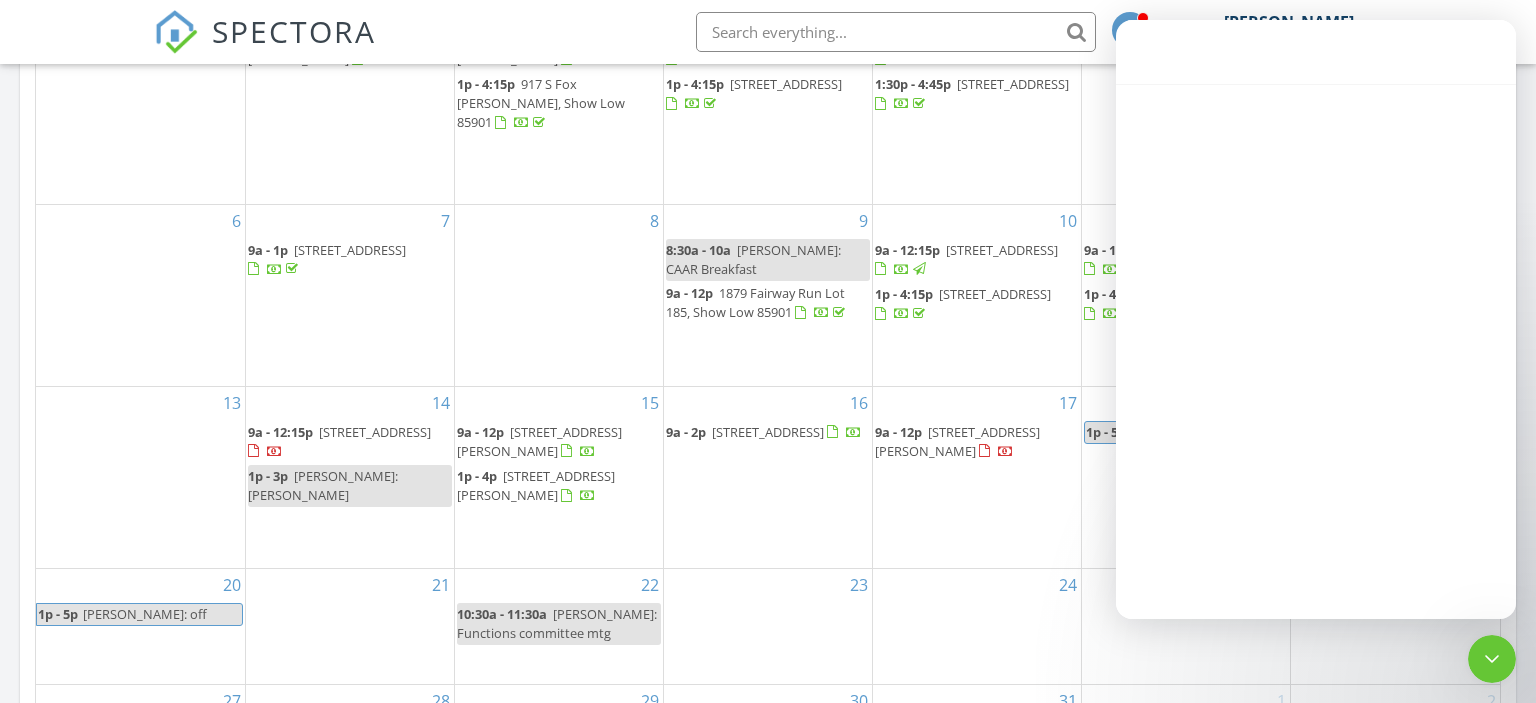 scroll, scrollTop: 648, scrollLeft: 0, axis: vertical 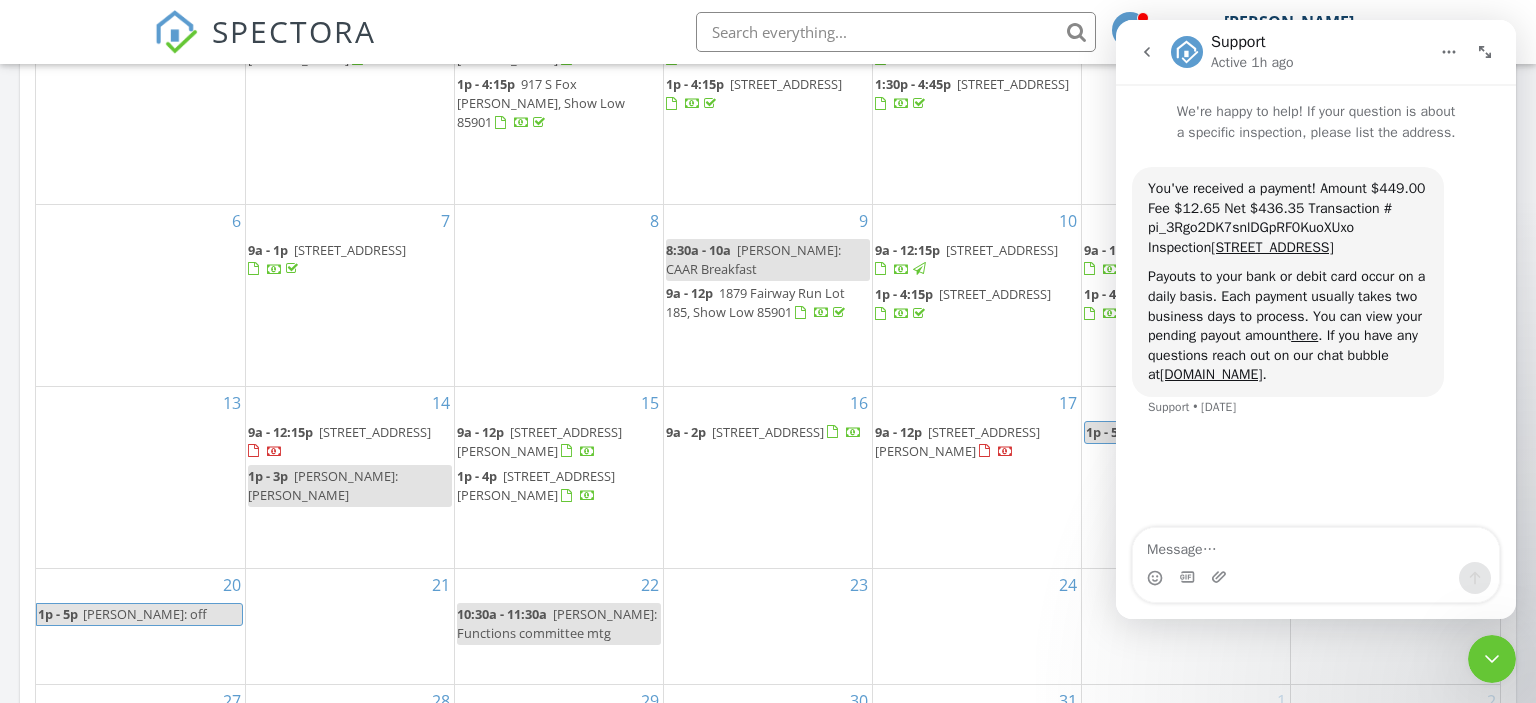click 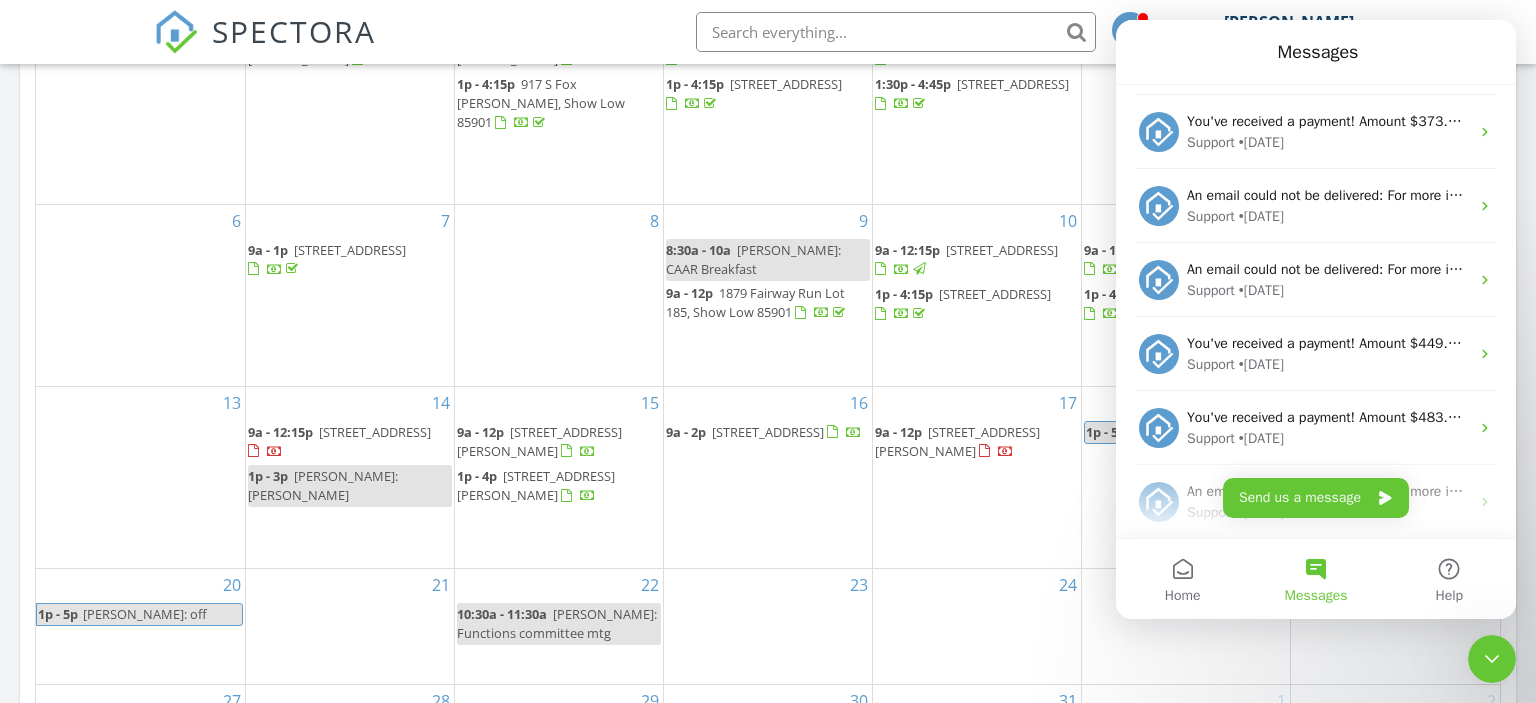scroll, scrollTop: 518, scrollLeft: 0, axis: vertical 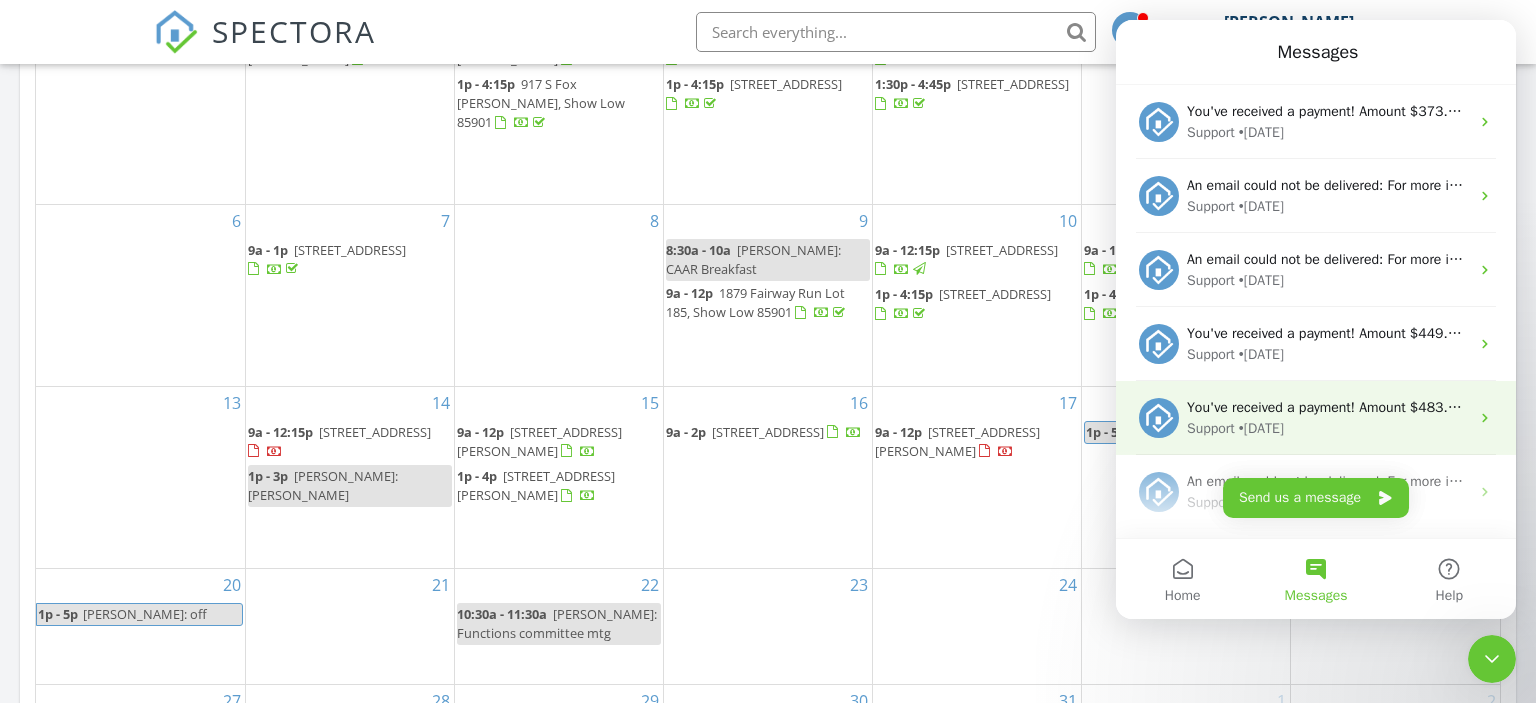 click on "You've received a payment!  Amount  $483.00  Fee  $13.58  Net  $469.42  Transaction #  pi_3RgY9lK7snlDGpRF0bOeS9kx  Inspection  2264 E Poplar Dr , Pinetop, Az 85935 Payouts to your bank or debit card occur on a daily basis. Each payment usually takes two business days to process. You can view your pending payout amount here. If you have any questions reach out on our chat bubble at app.spectora.com." at bounding box center [2391, 407] 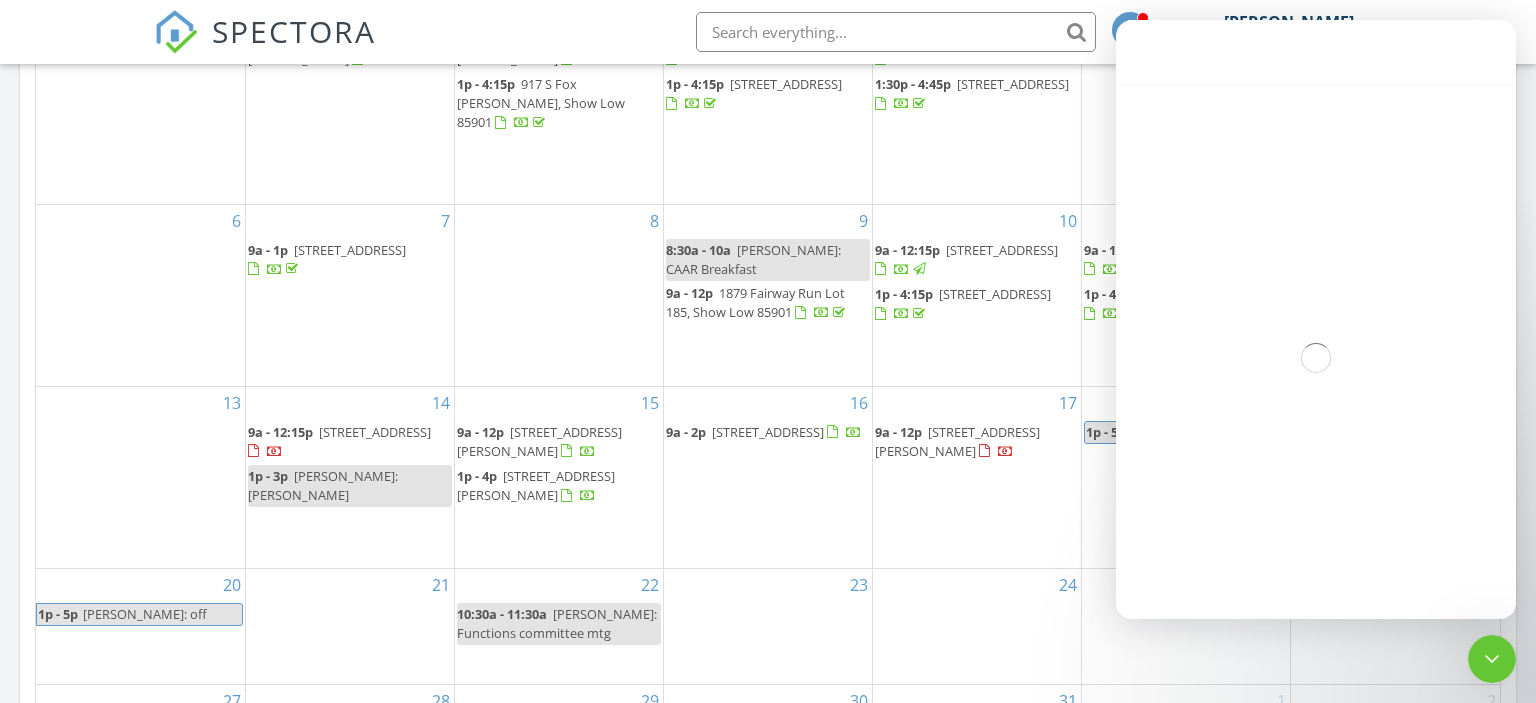 scroll, scrollTop: 518, scrollLeft: 0, axis: vertical 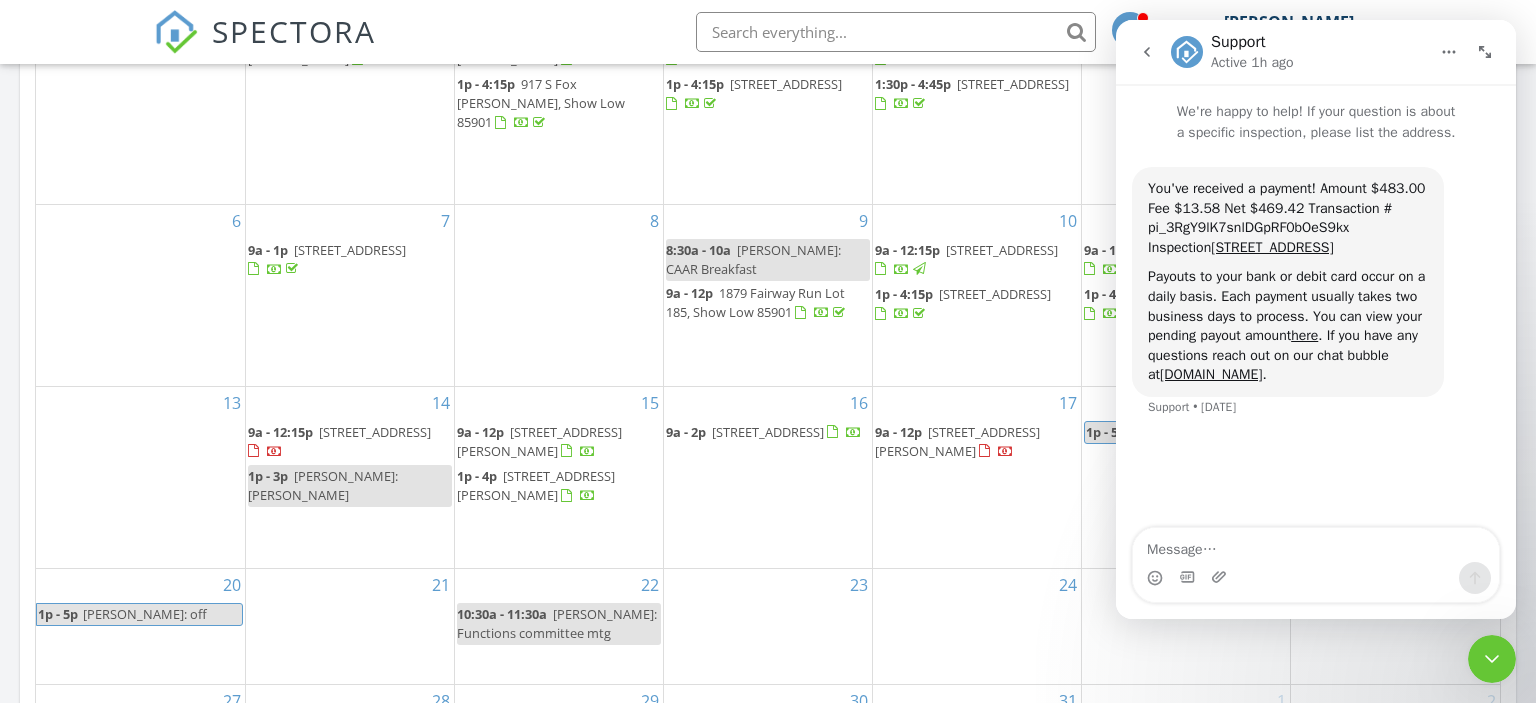 click 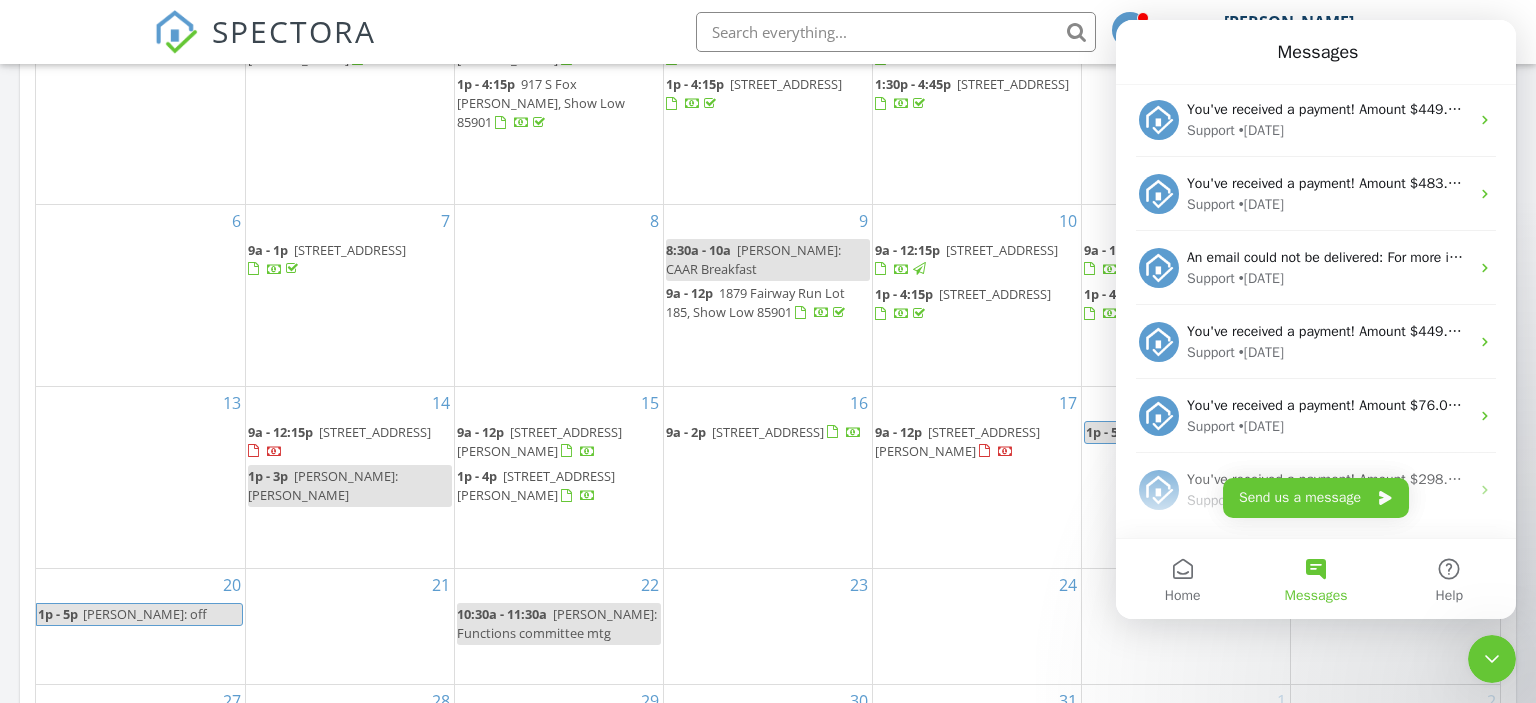scroll, scrollTop: 778, scrollLeft: 0, axis: vertical 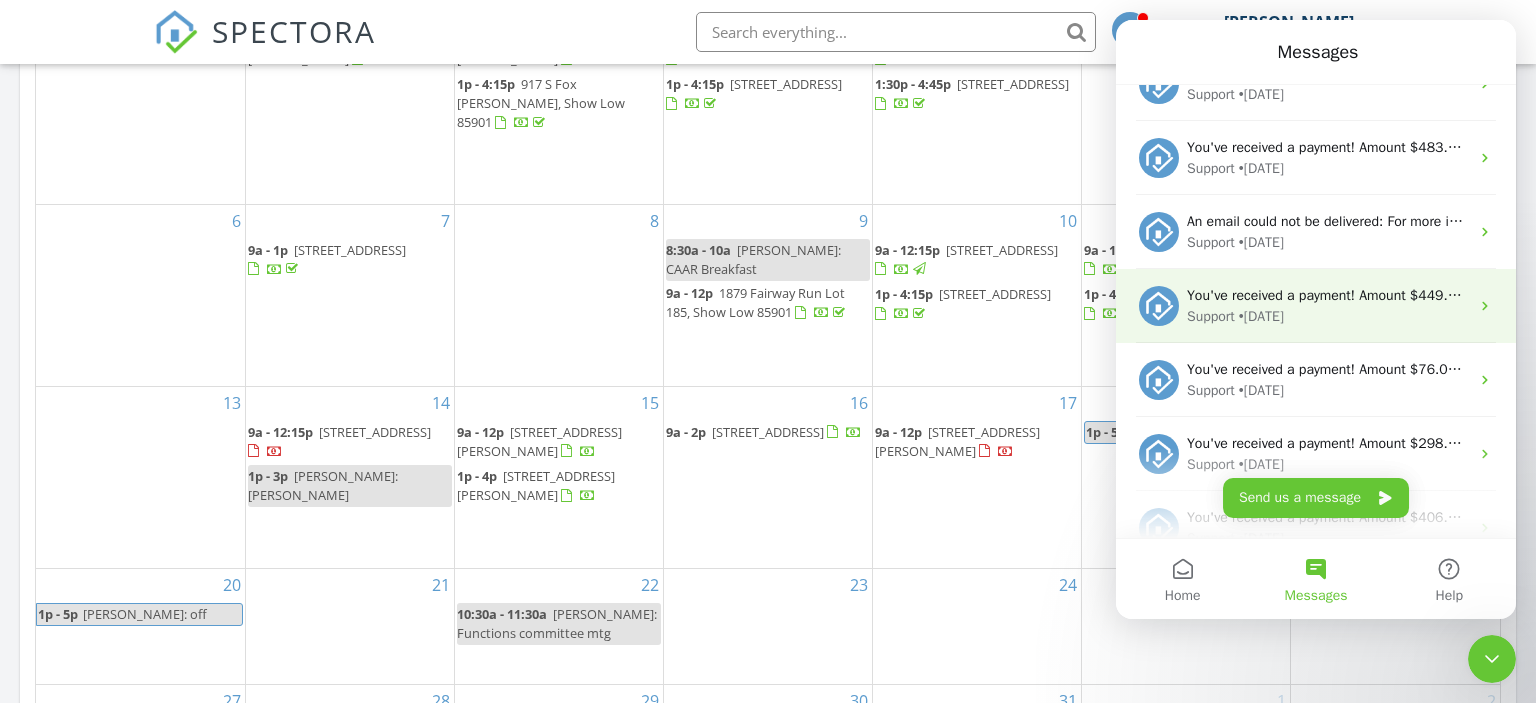 click on "You've received a payment!  Amount  $449.00  Fee  $12.65  Net  $436.35  Transaction #  pi_3RgB6pK7snlDGpRF1xK2MVzZ  Inspection  341 W 5th St S, Snowflake, AZ 85937 Payouts to your bank or debit card occur on a daily basis. Each payment usually takes two business days to process. You can view your pending payout amount here. If you have any questions reach out on our chat bubble at app.spectora.com." at bounding box center [2394, 295] 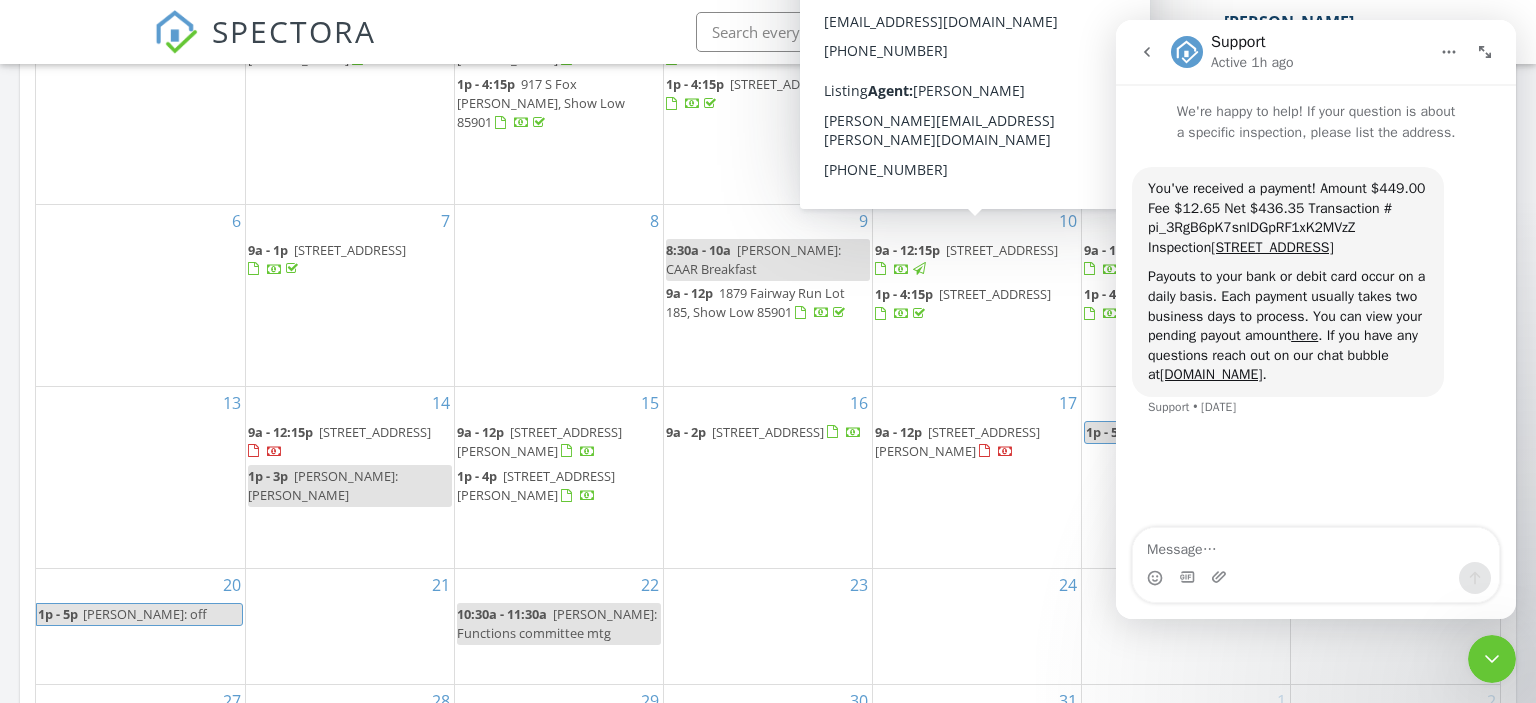 click on "3651 Crown Dancer Dr 8, Pinetop 85935" at bounding box center (1002, 250) 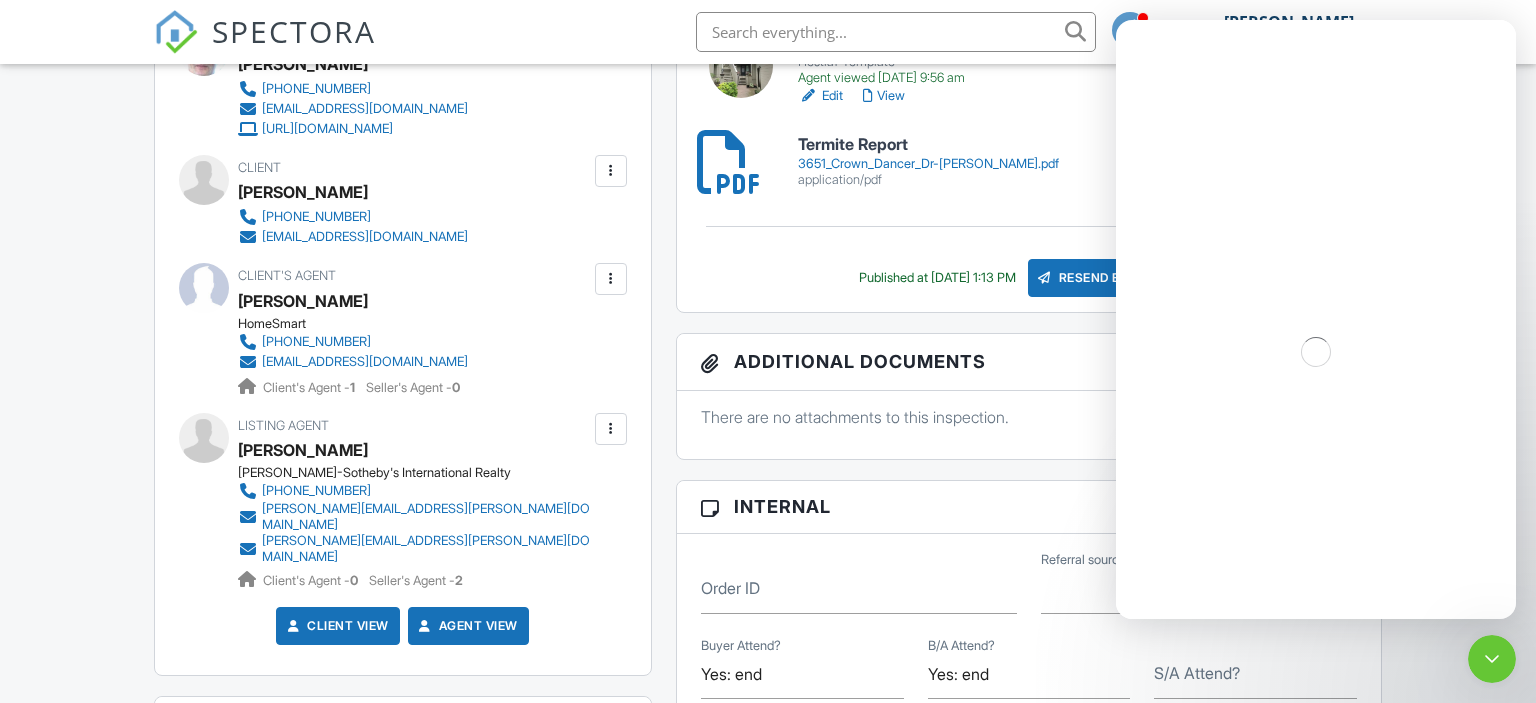 scroll, scrollTop: 0, scrollLeft: 0, axis: both 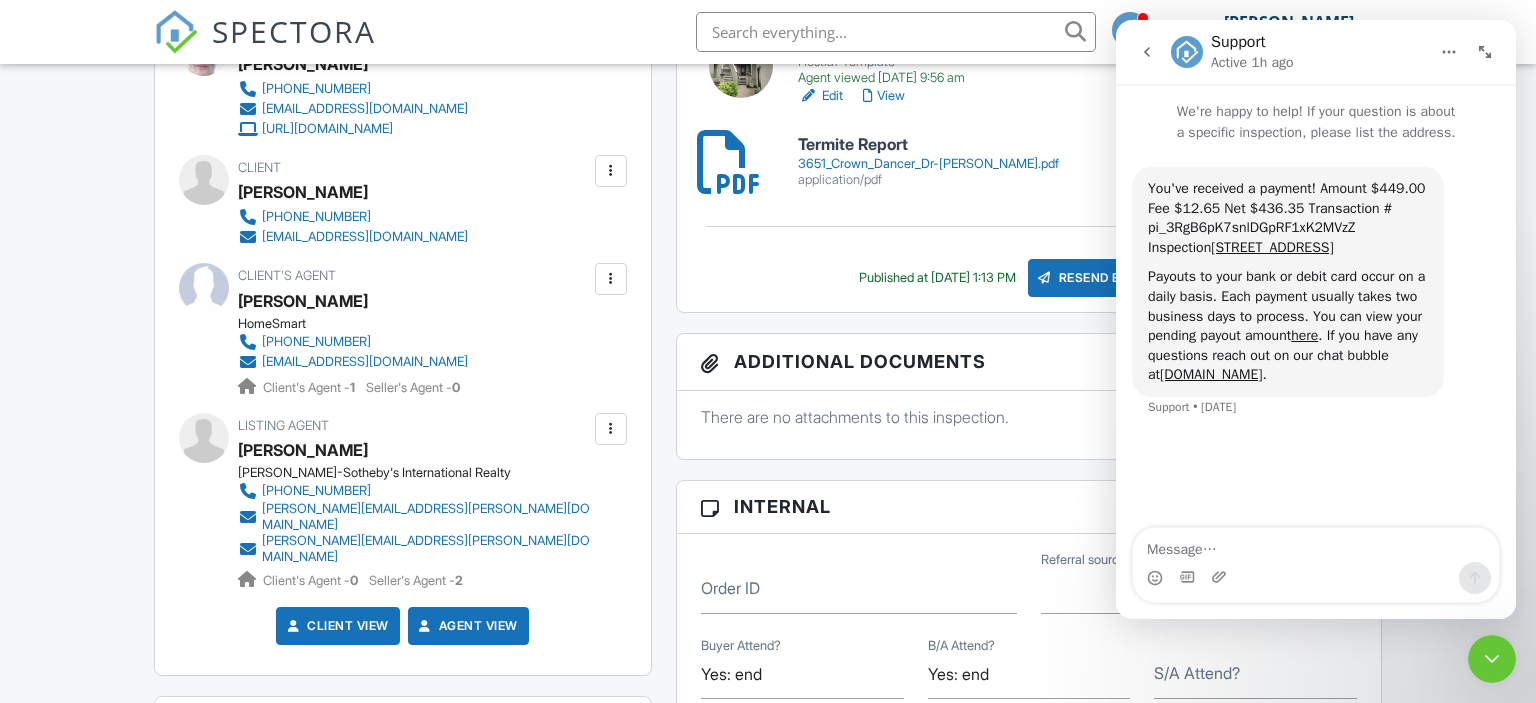 click 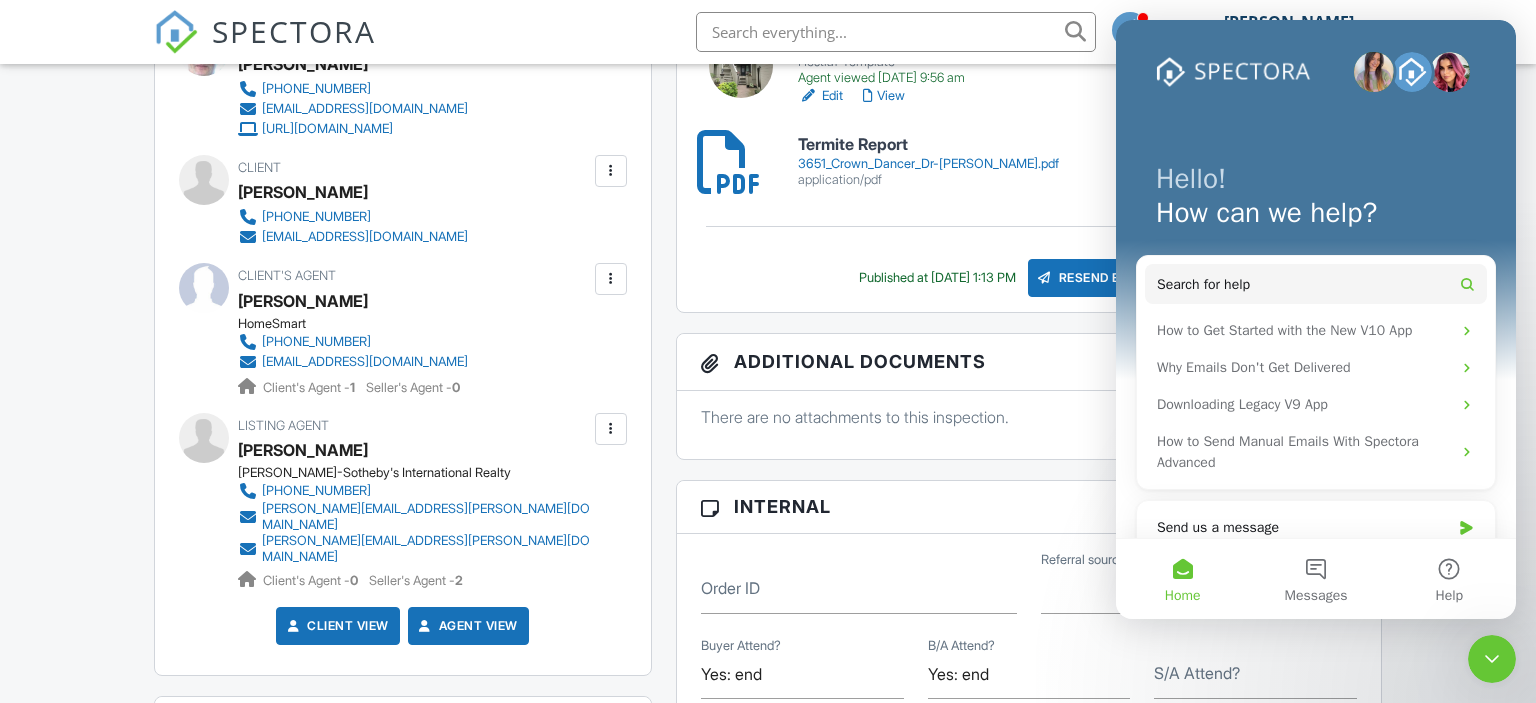 click 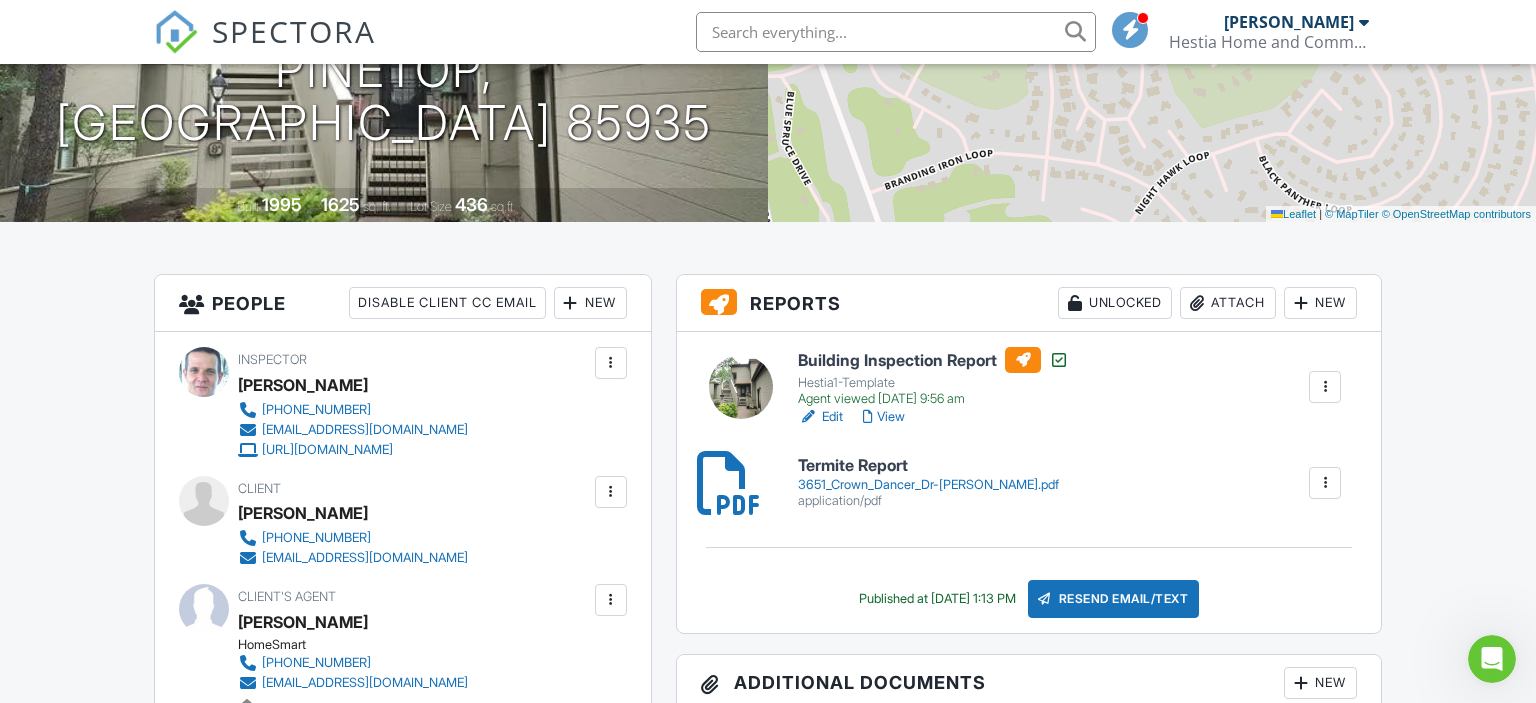 scroll, scrollTop: 0, scrollLeft: 0, axis: both 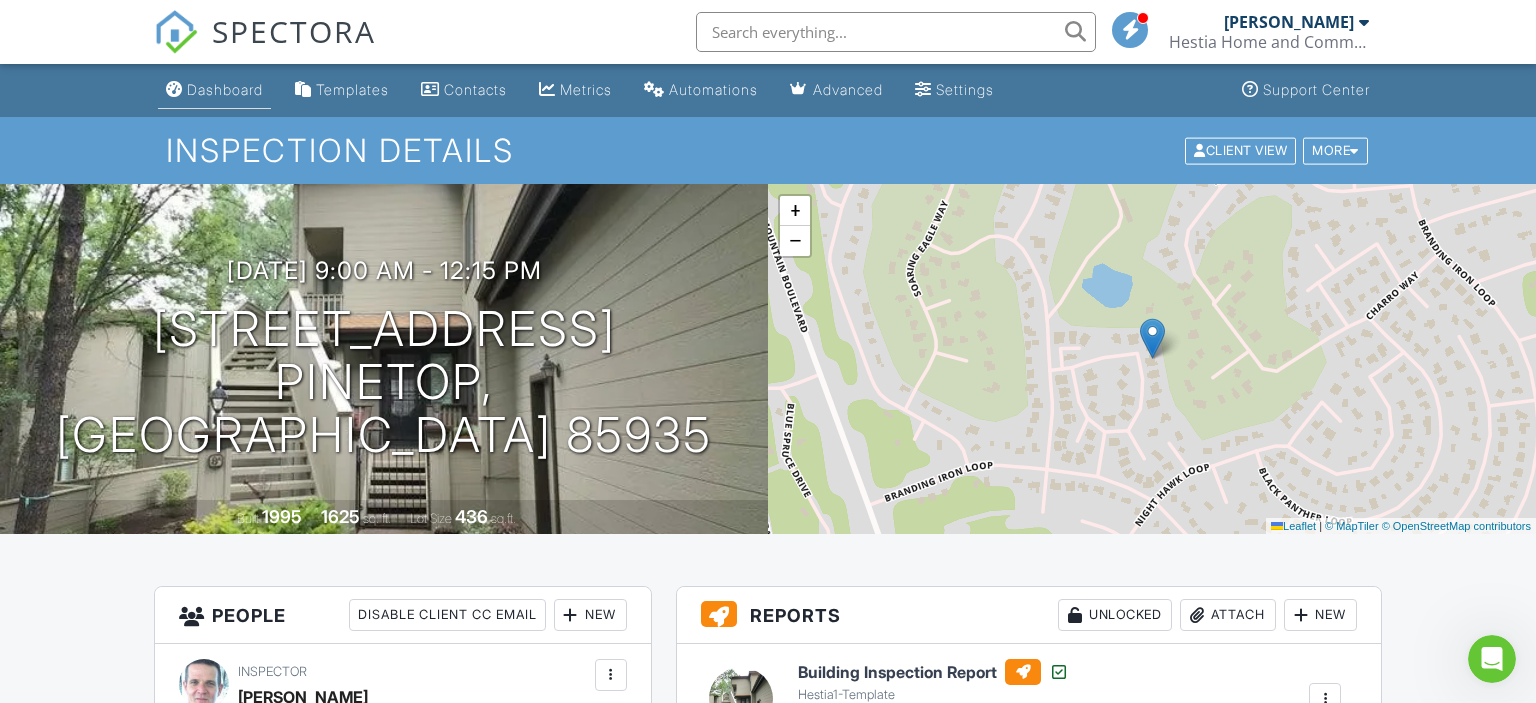 click on "Dashboard" at bounding box center (225, 89) 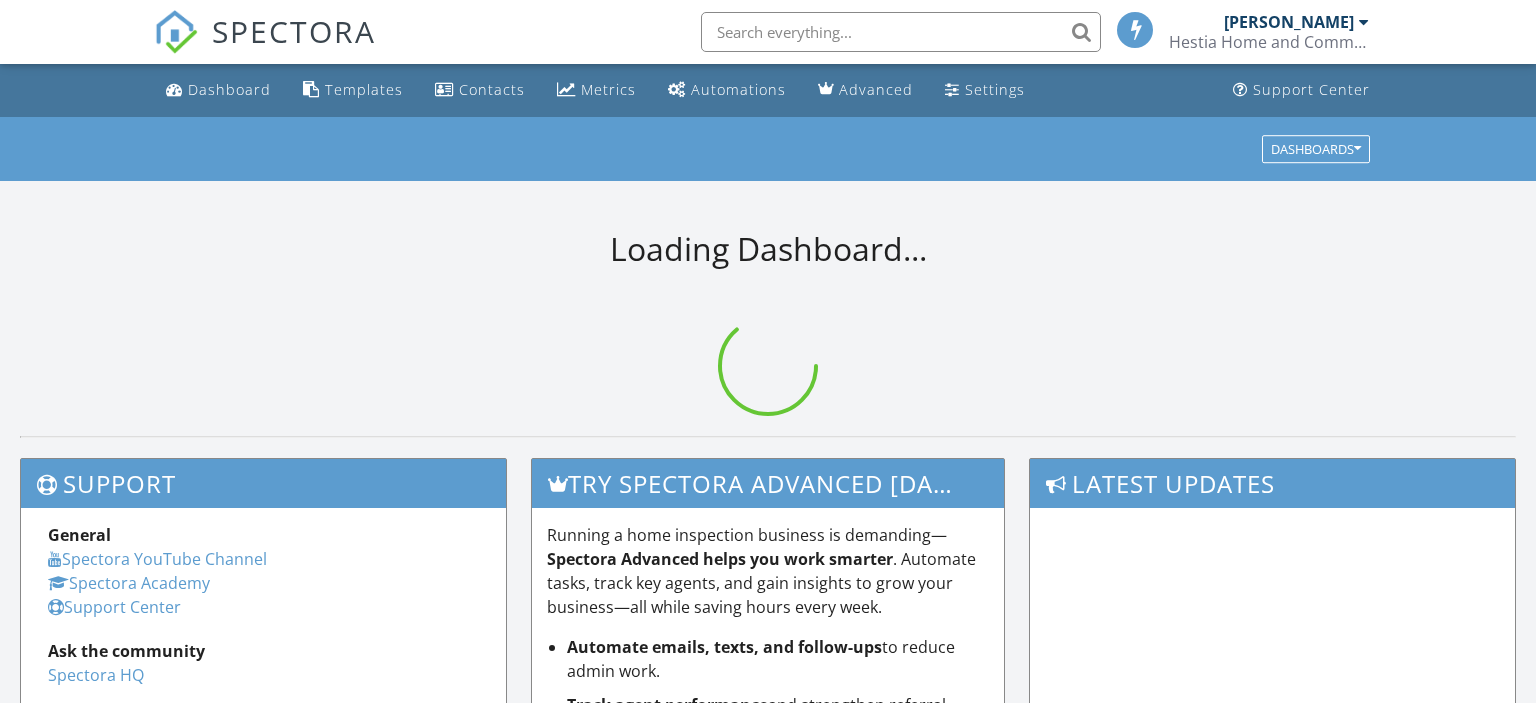 scroll, scrollTop: 0, scrollLeft: 0, axis: both 